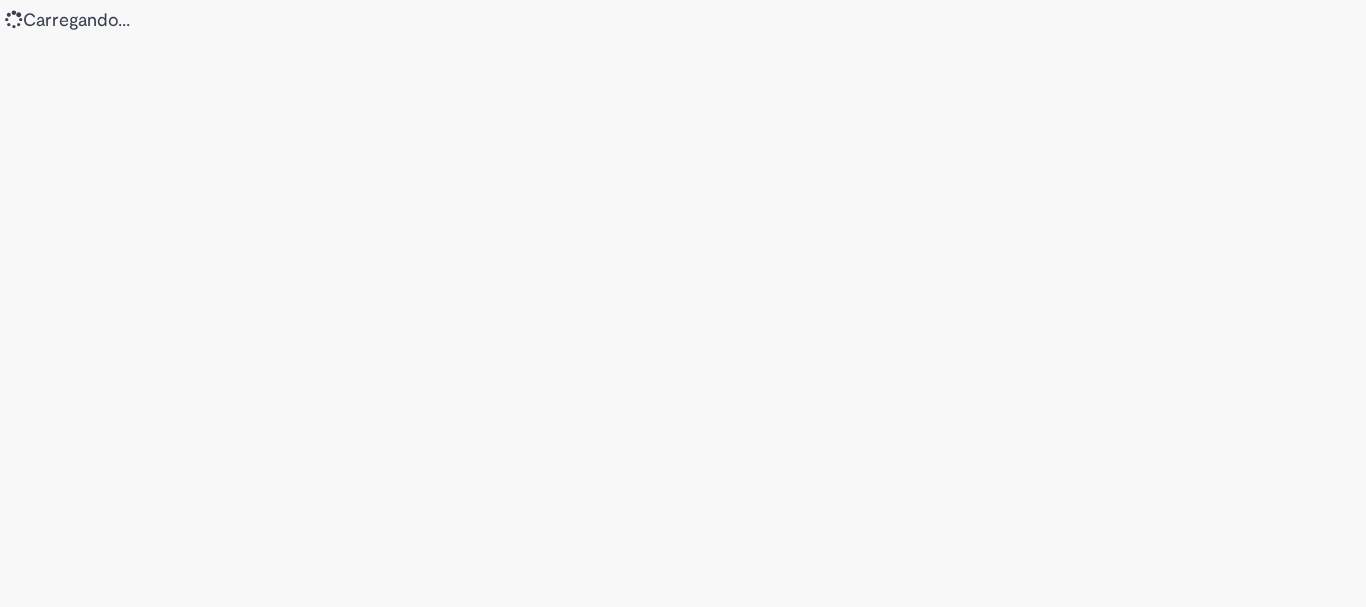 scroll, scrollTop: 0, scrollLeft: 0, axis: both 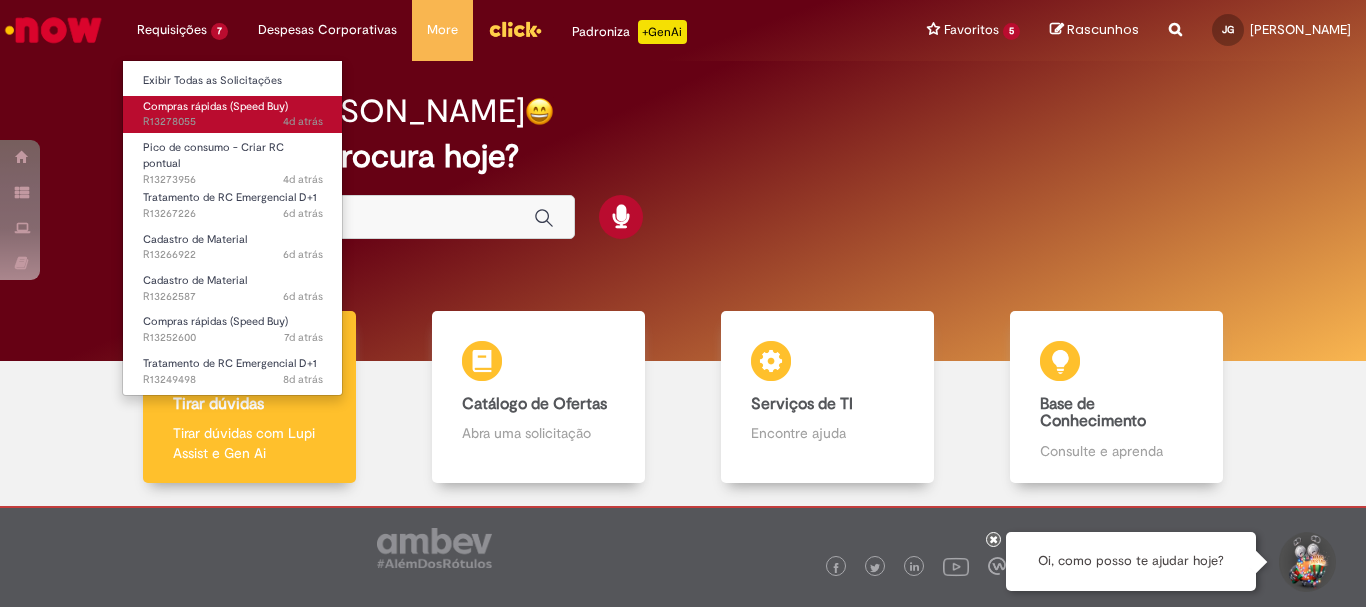 click on "Compras rápidas (Speed Buy)" at bounding box center (215, 106) 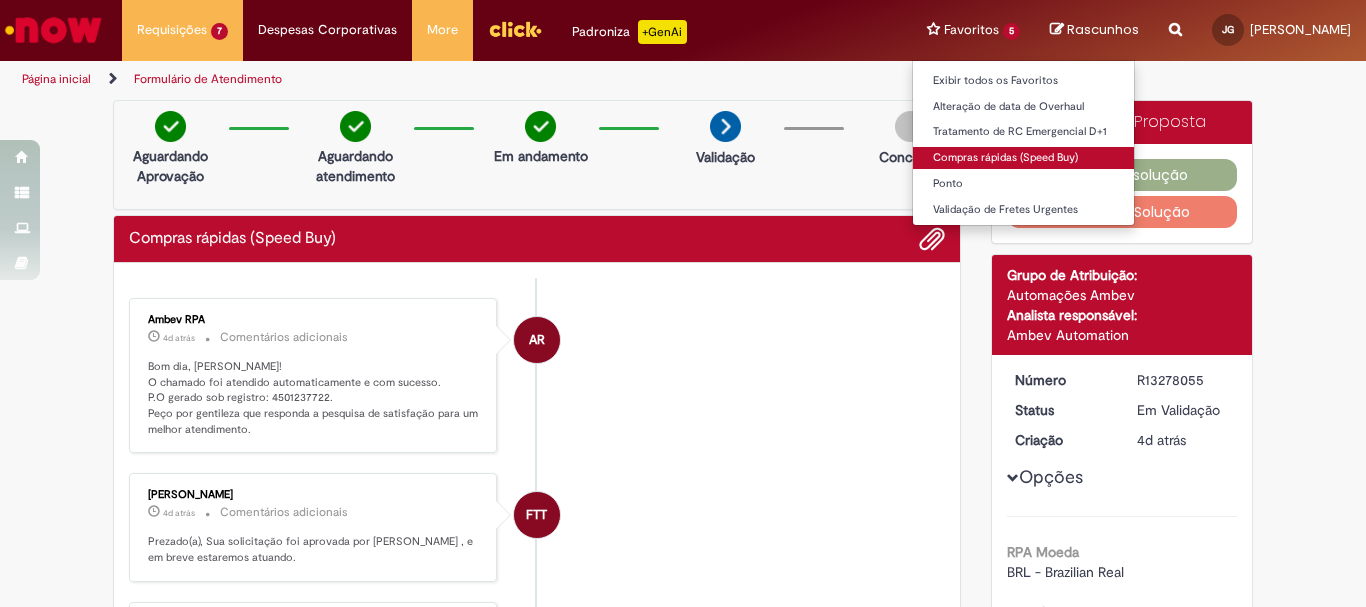click on "Compras rápidas (Speed Buy)" at bounding box center (1023, 158) 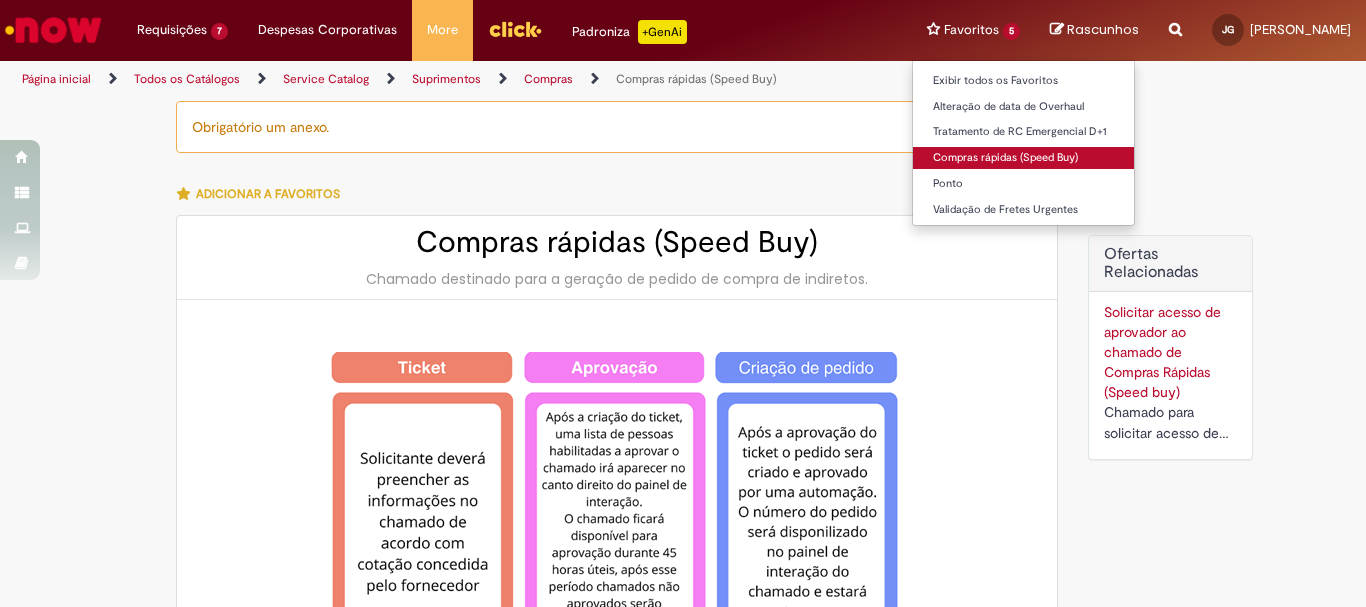 type on "********" 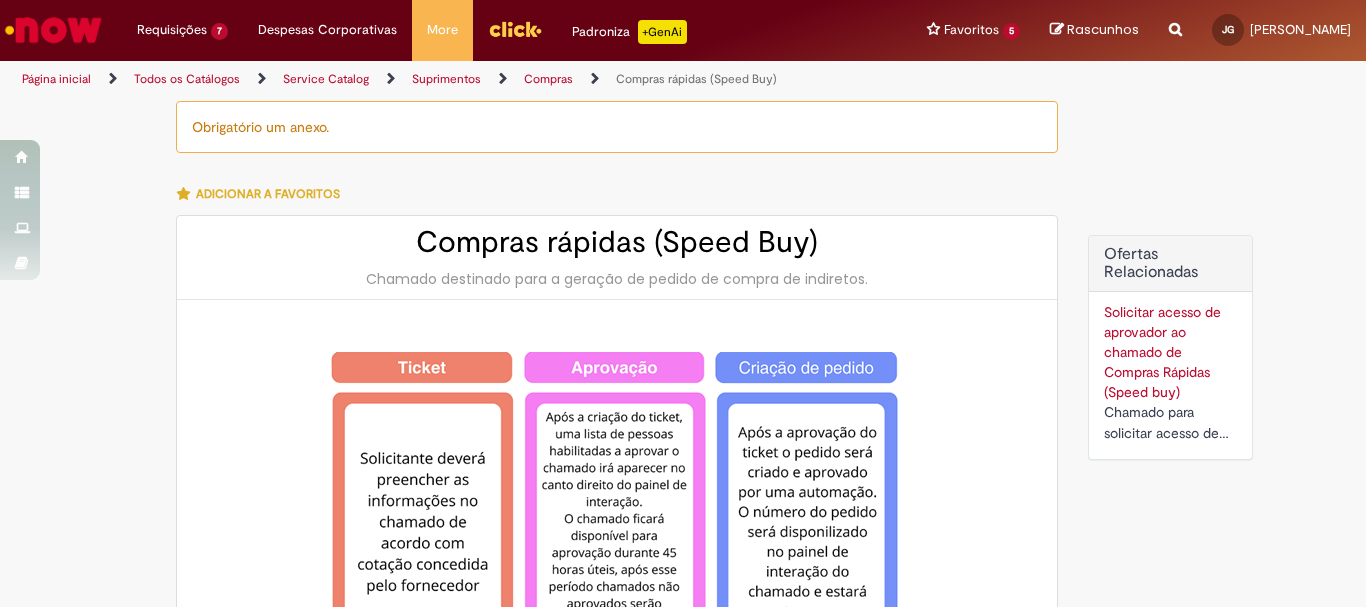 click on "Adicionar a Favoritos" at bounding box center [617, 194] 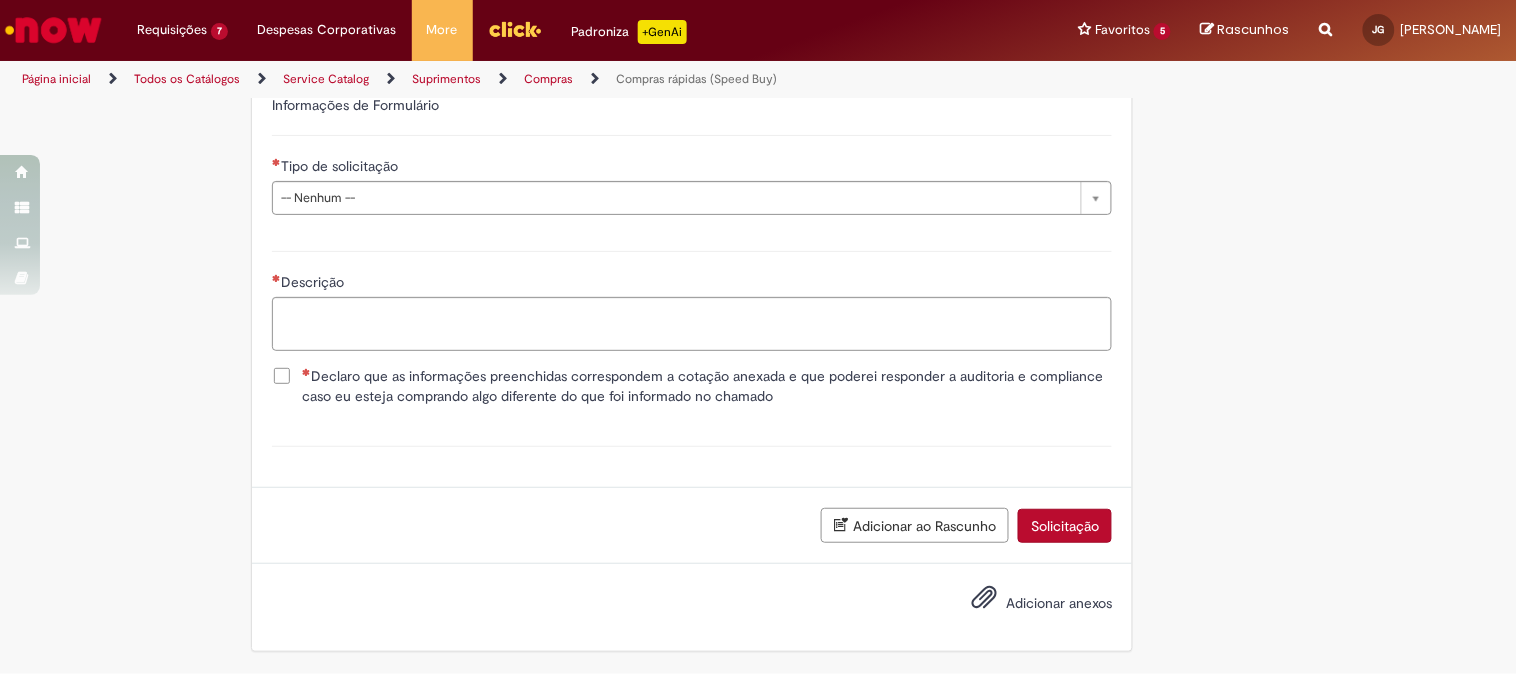 scroll, scrollTop: 2917, scrollLeft: 0, axis: vertical 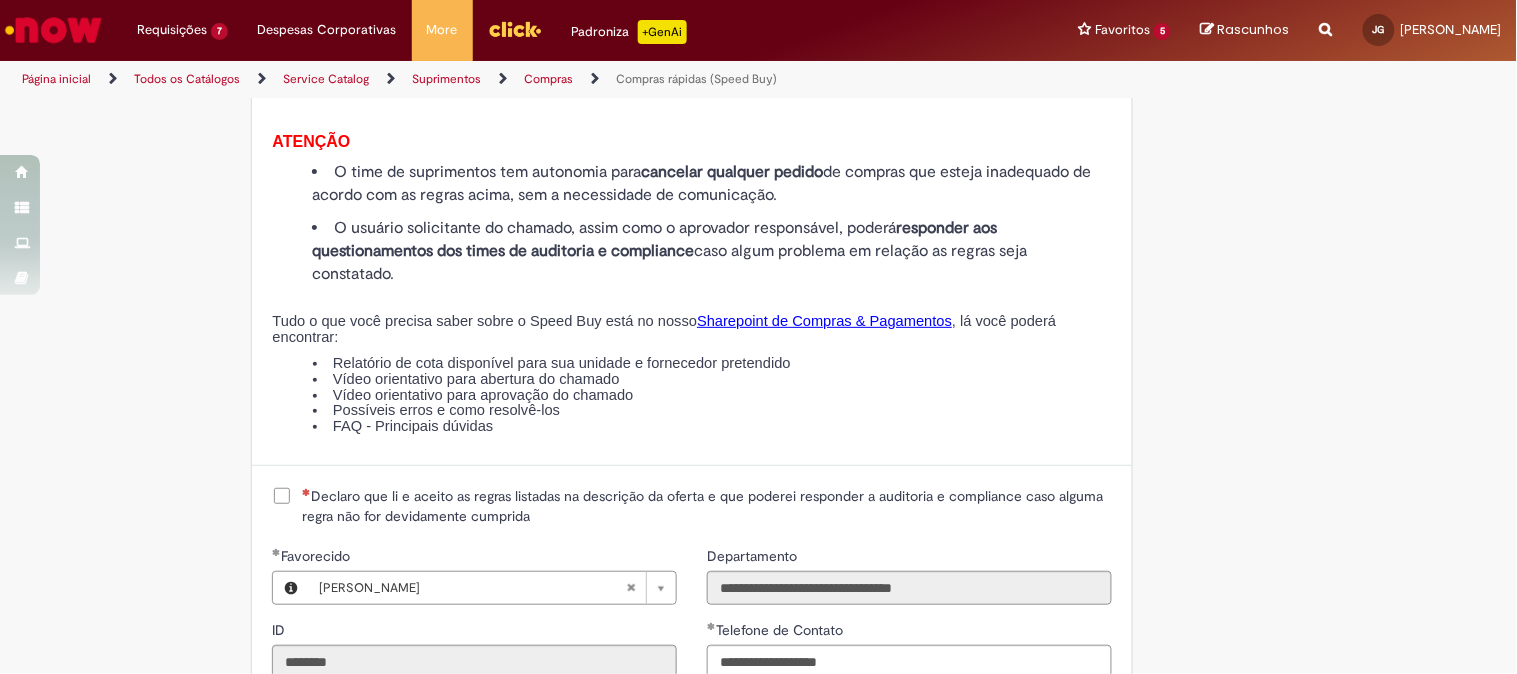 click on "Declaro que li e aceito as regras listadas na descrição da oferta e que poderei responder a auditoria e compliance caso alguma regra não for devidamente cumprida" at bounding box center [707, 506] 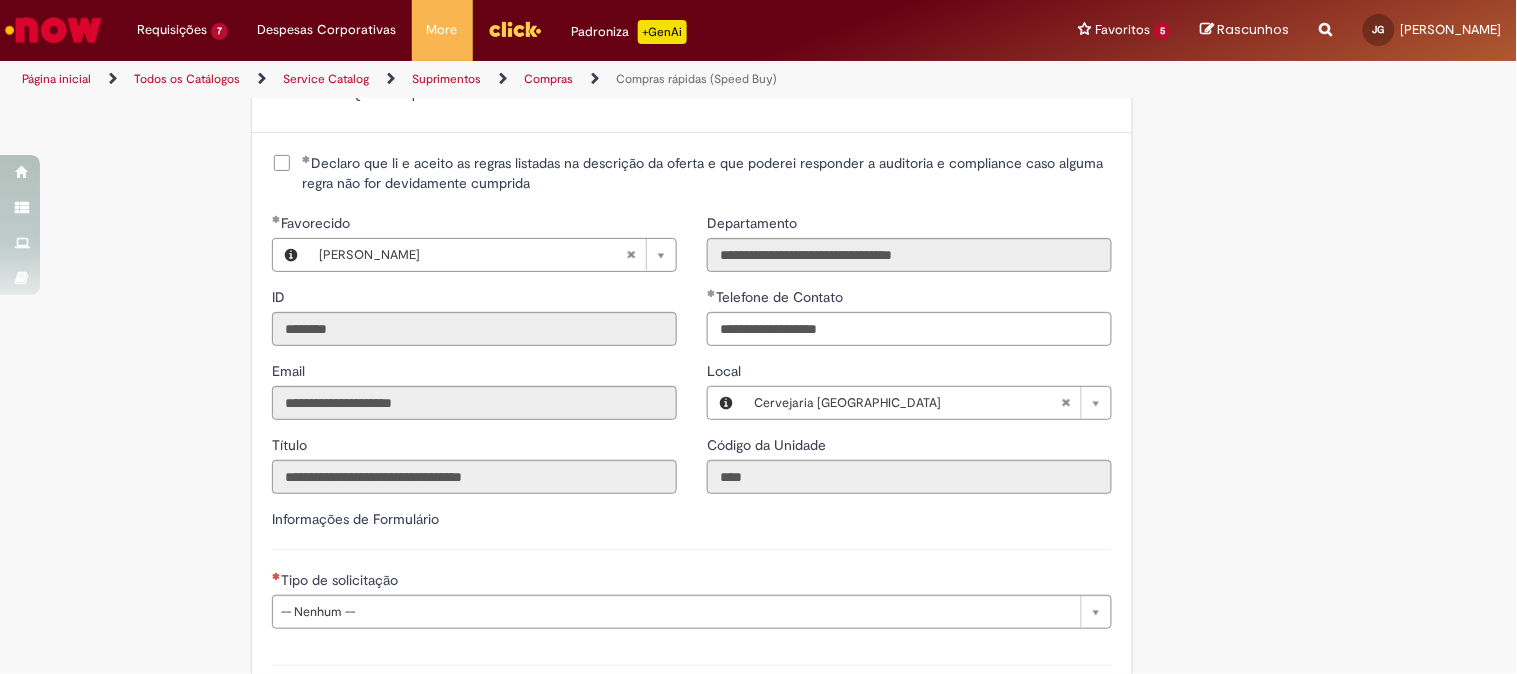 scroll, scrollTop: 2695, scrollLeft: 0, axis: vertical 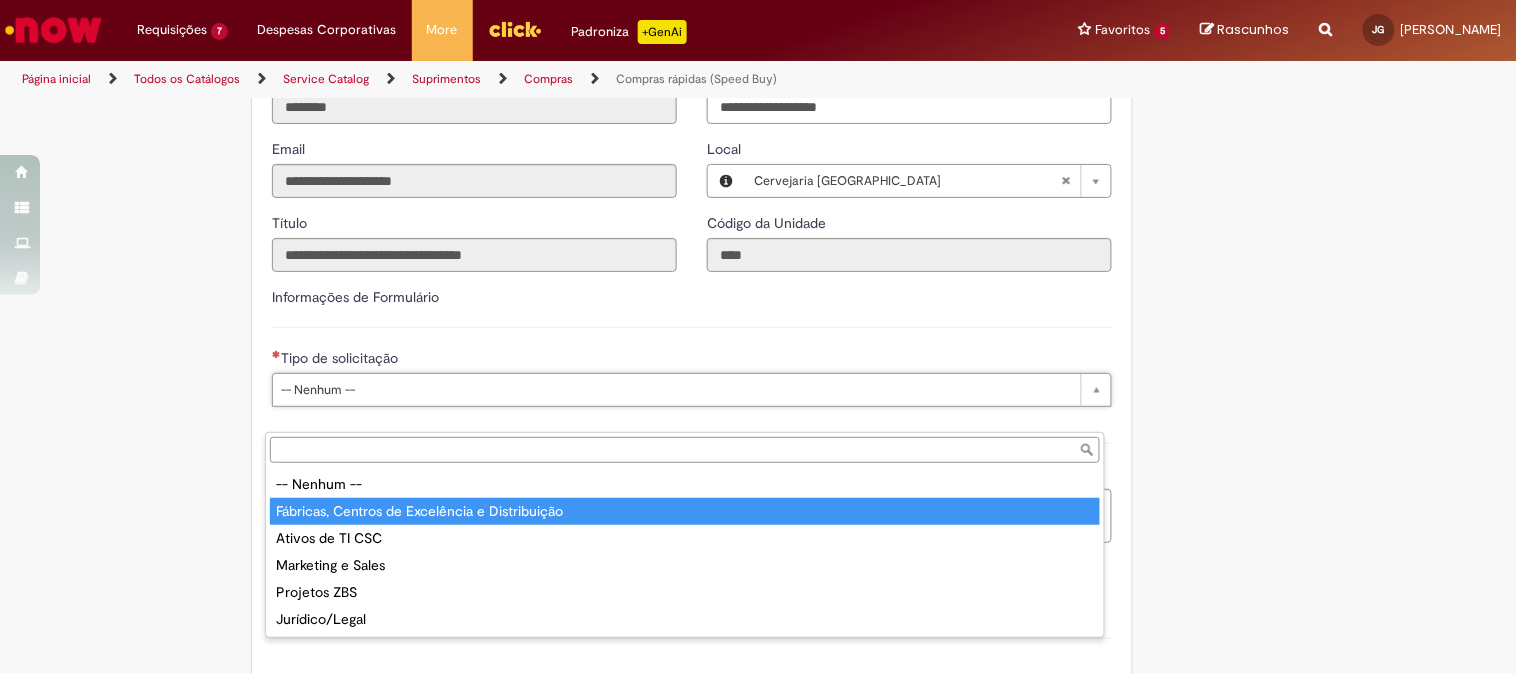 type on "**********" 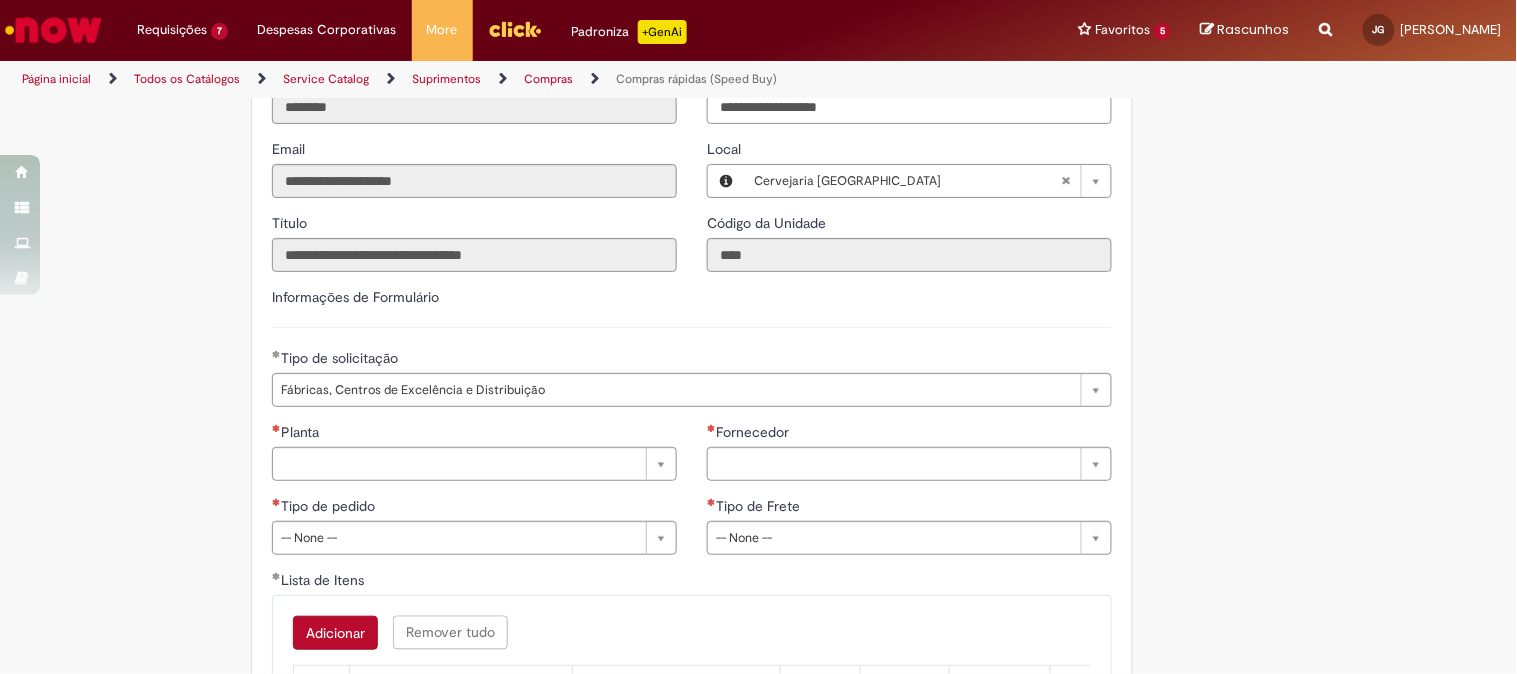 click on "**********" at bounding box center [474, 496] 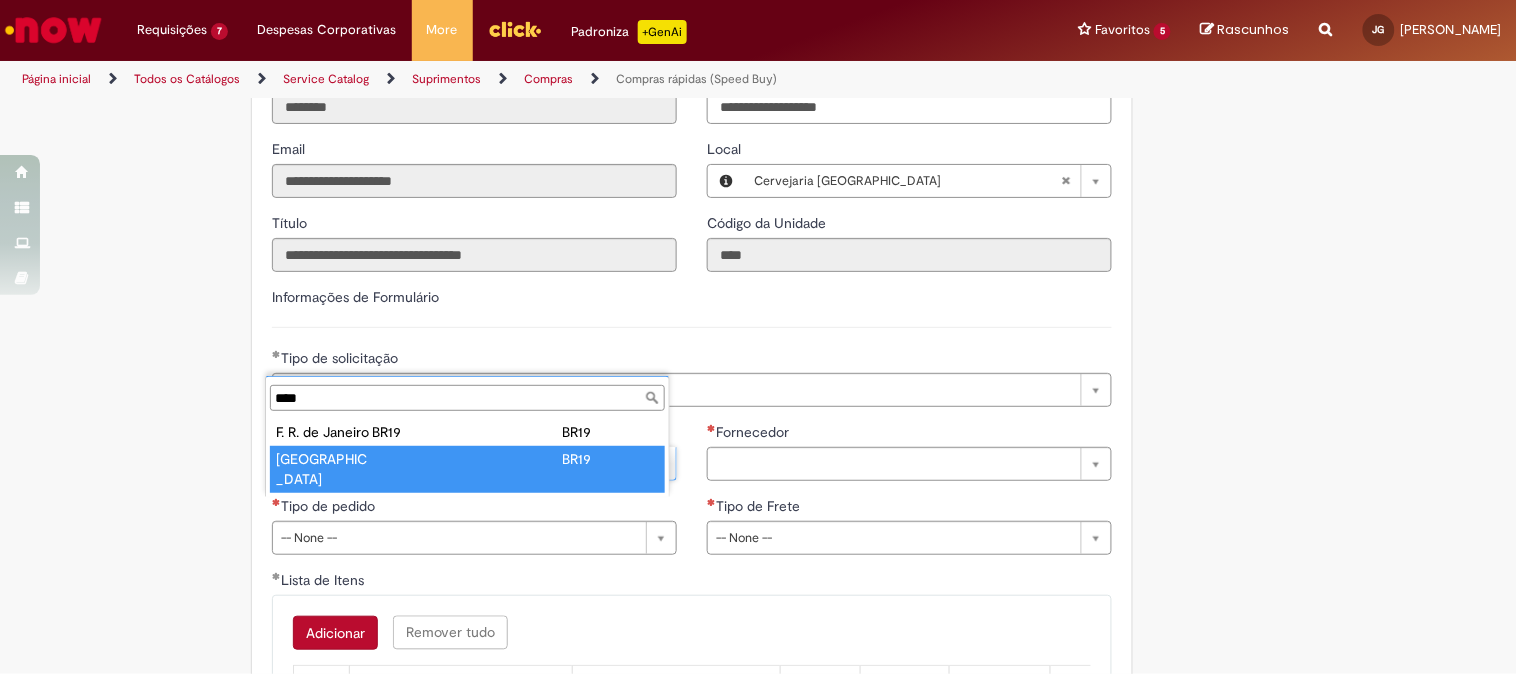type on "****" 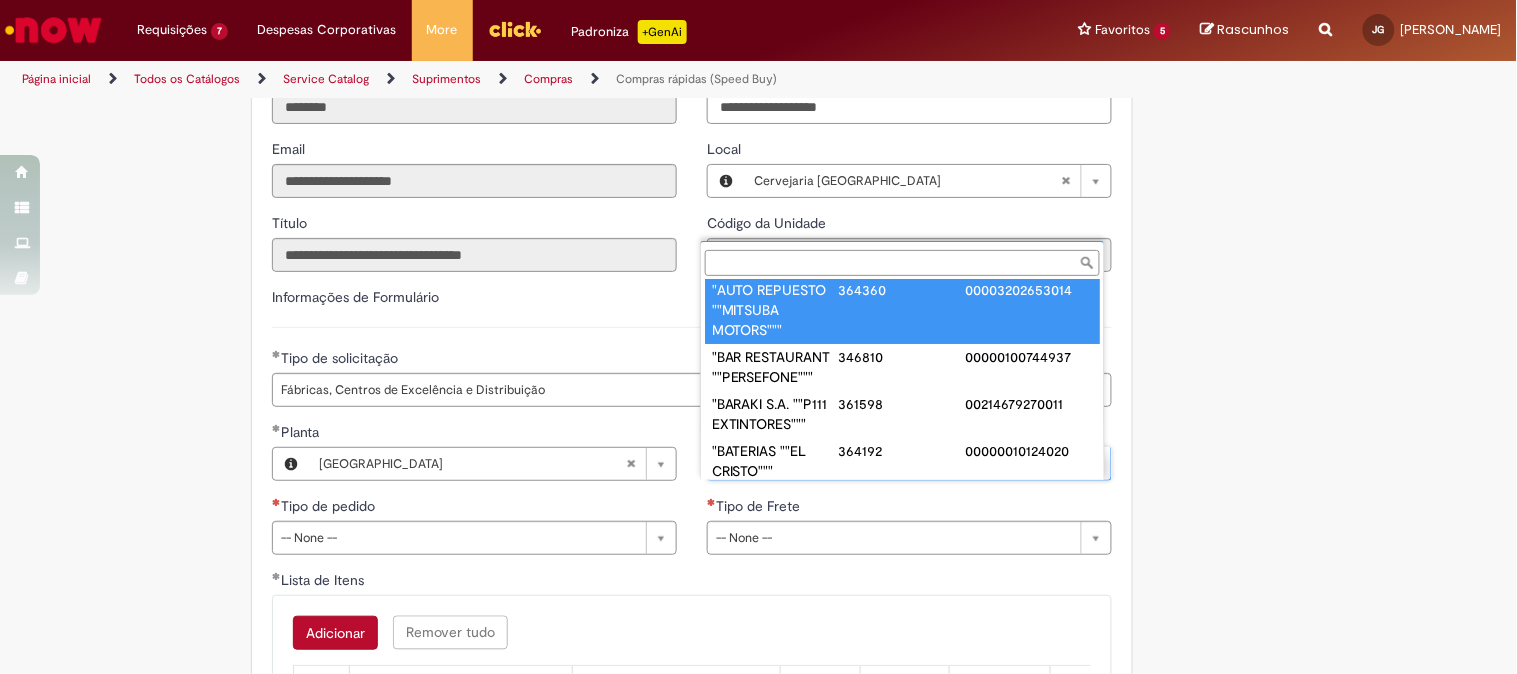 scroll, scrollTop: 0, scrollLeft: 0, axis: both 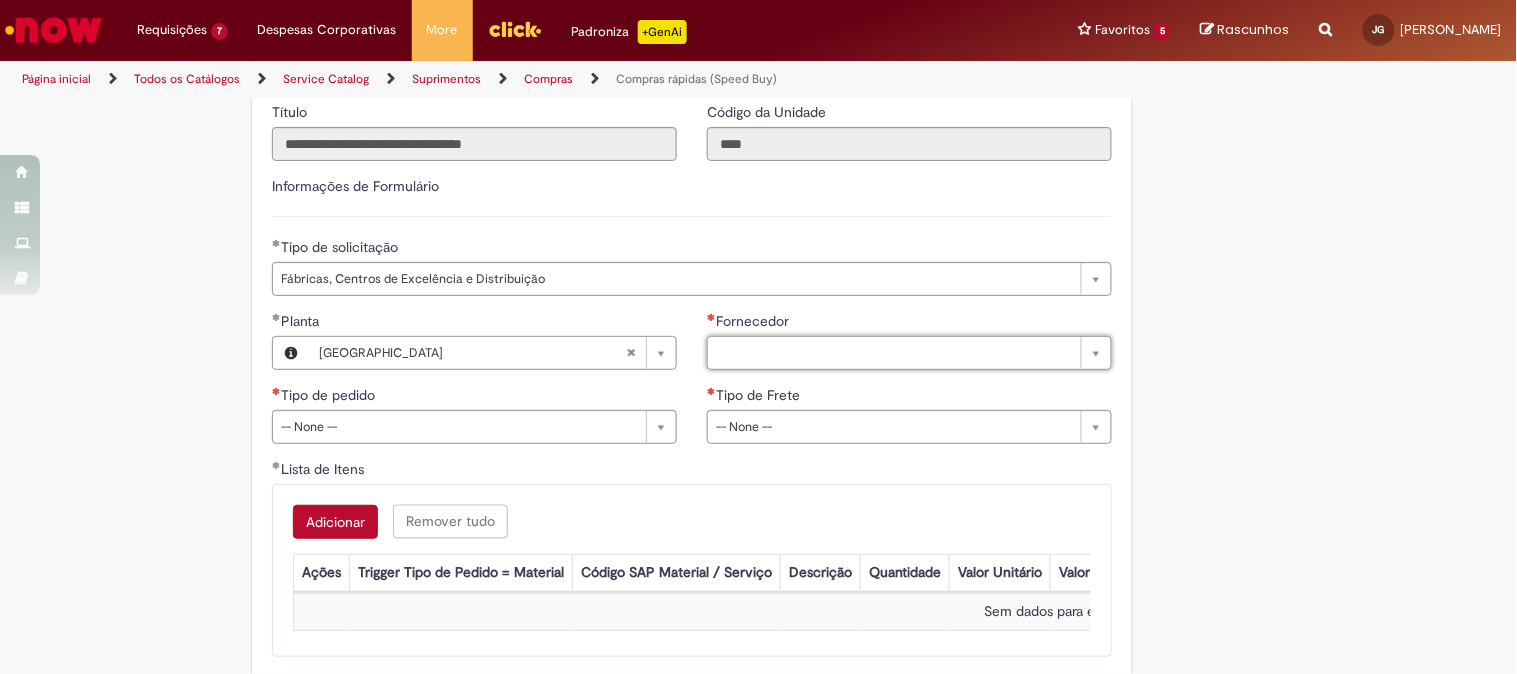 click on "**********" at bounding box center [909, 385] 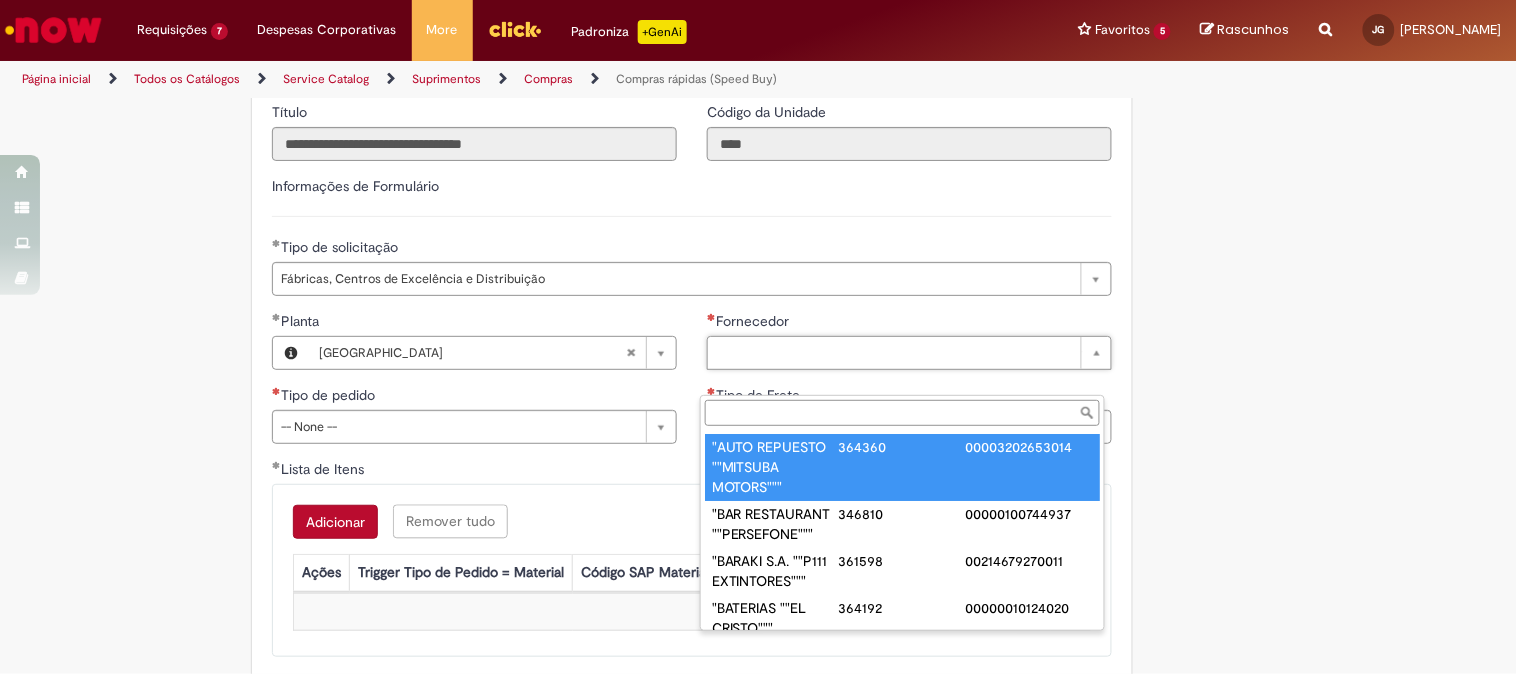 paste on "**********" 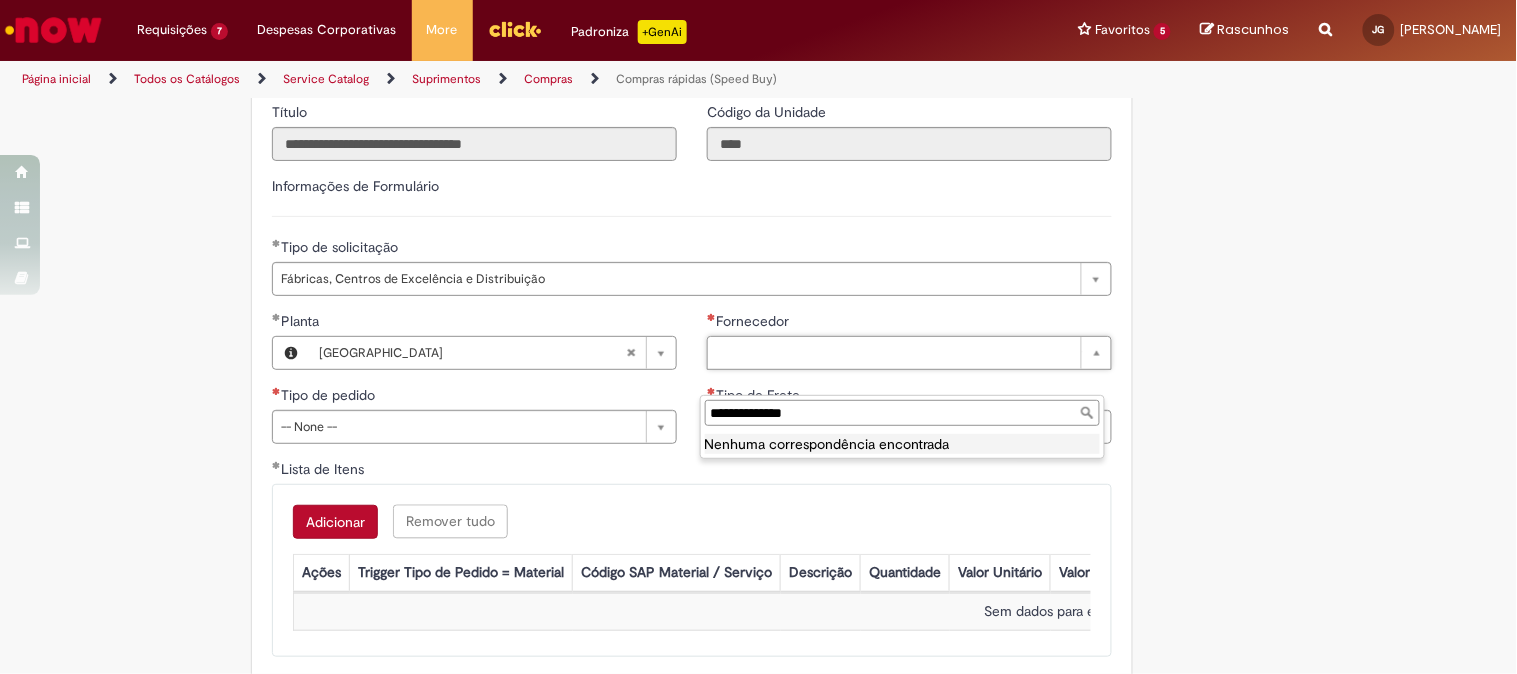 click on "**********" at bounding box center [902, 413] 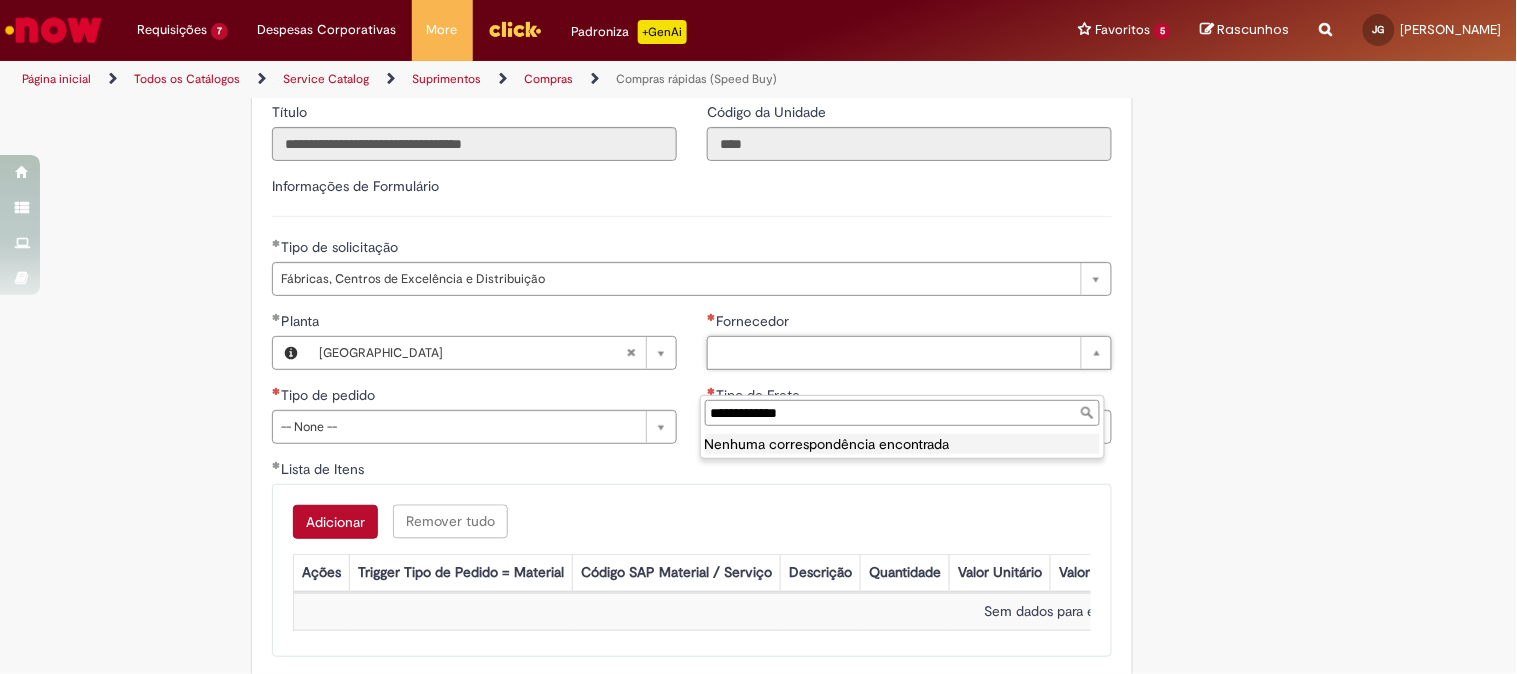 type on "**********" 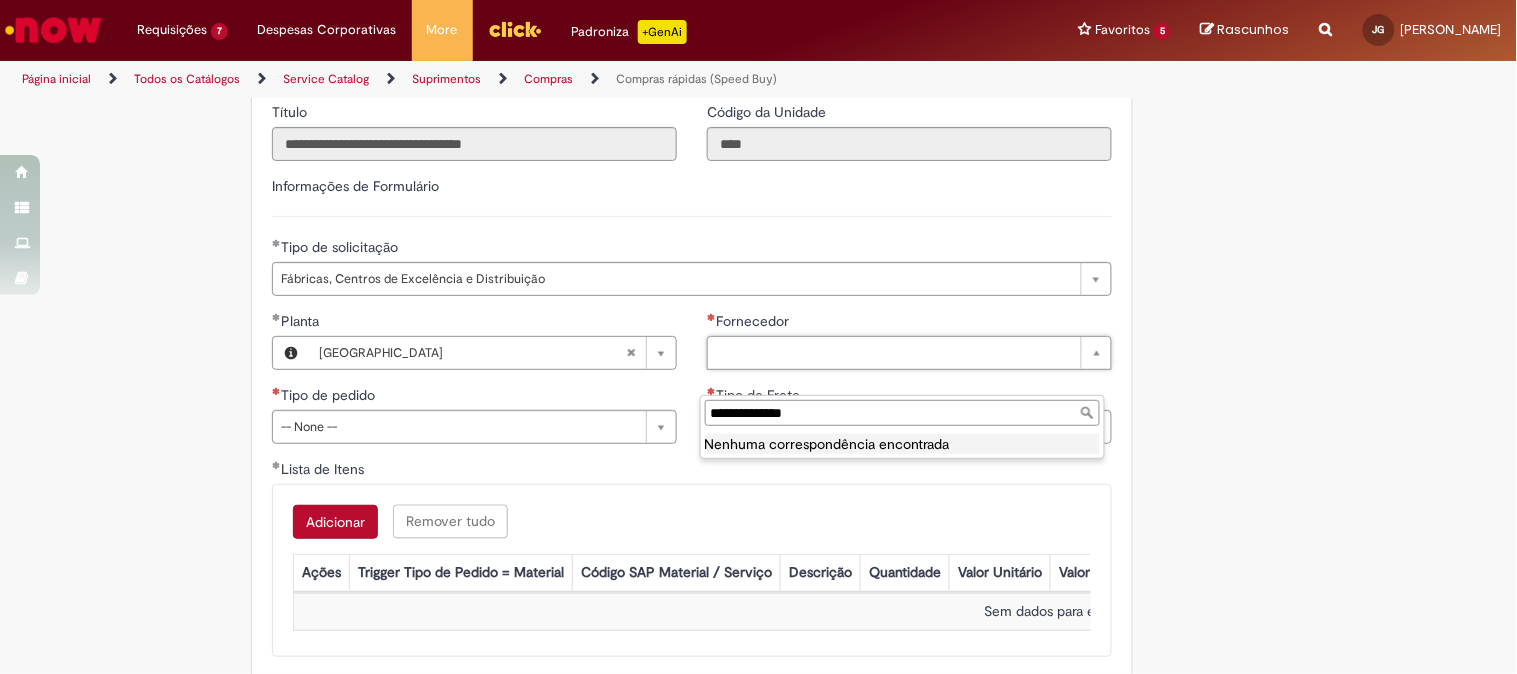 click on "**********" at bounding box center (902, 413) 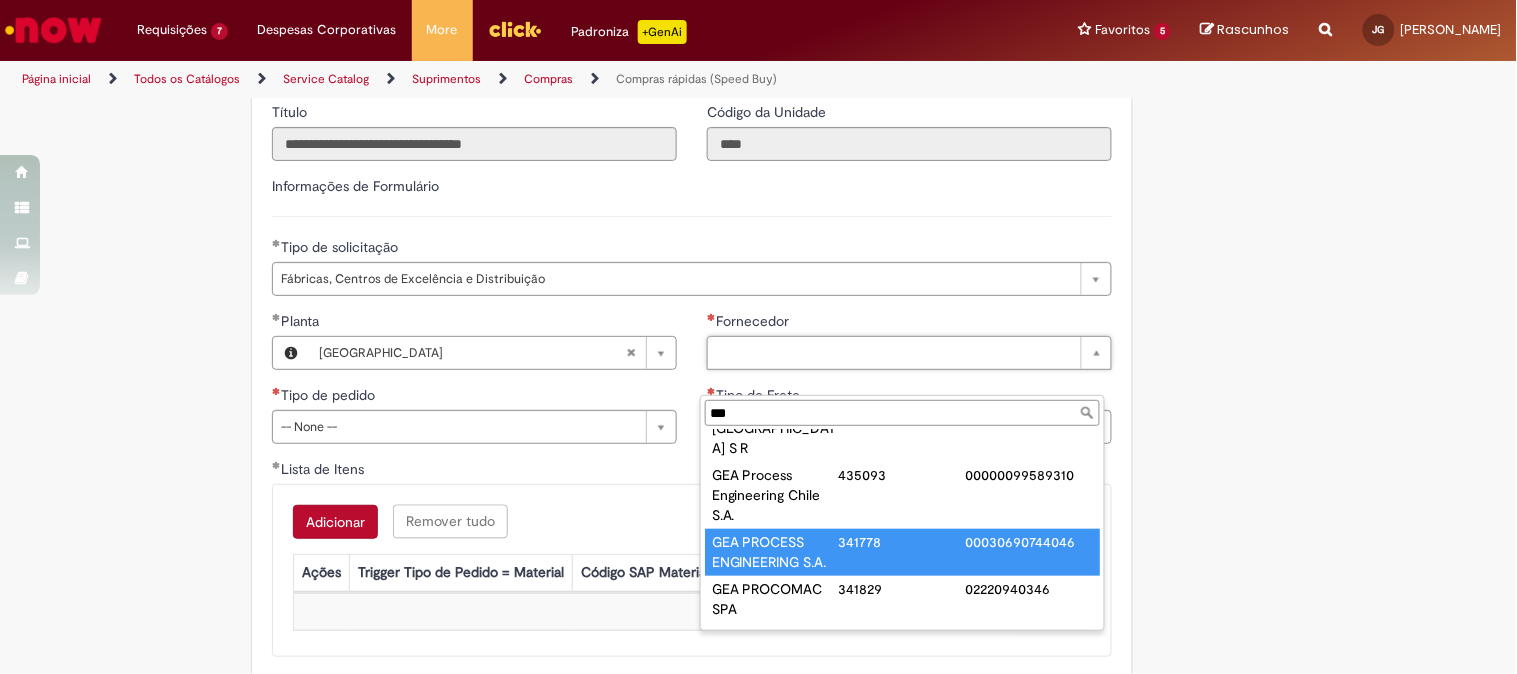 scroll, scrollTop: 0, scrollLeft: 0, axis: both 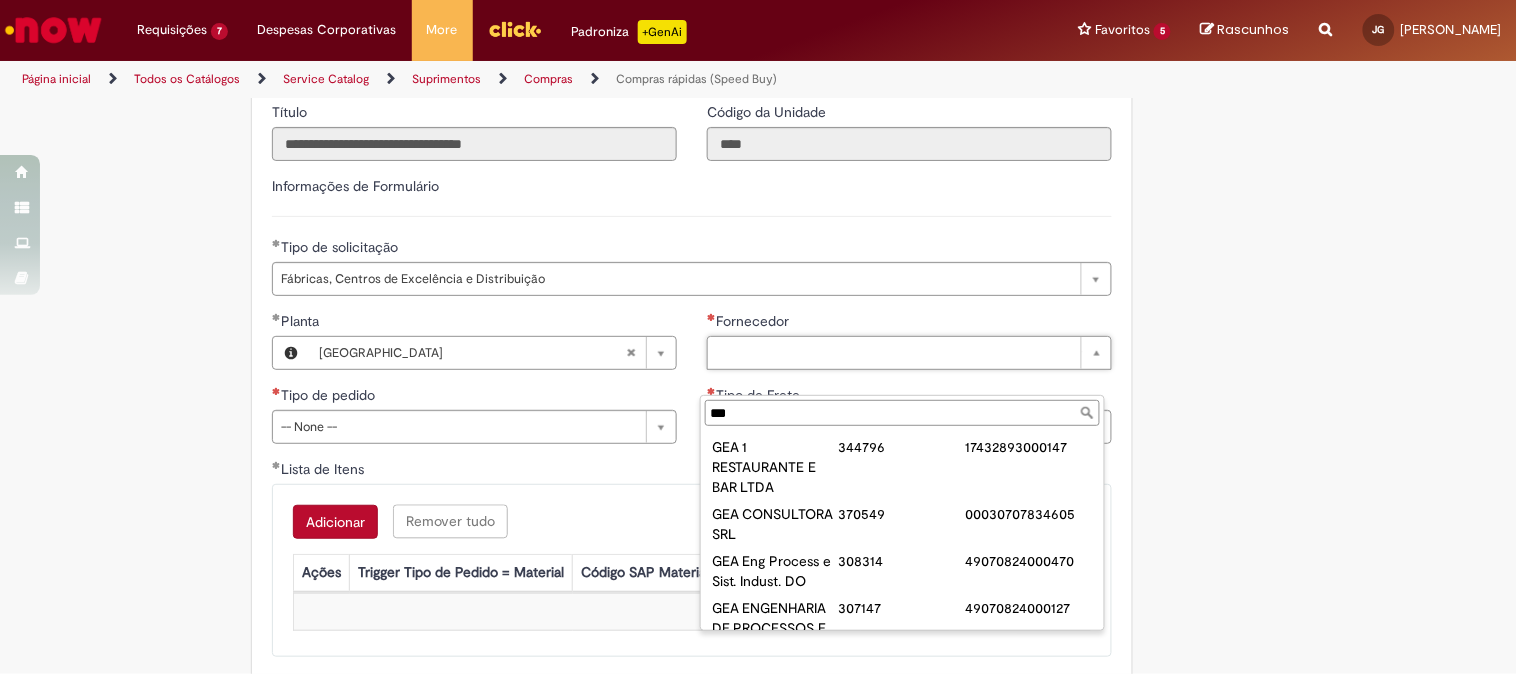 click on "***" at bounding box center (902, 413) 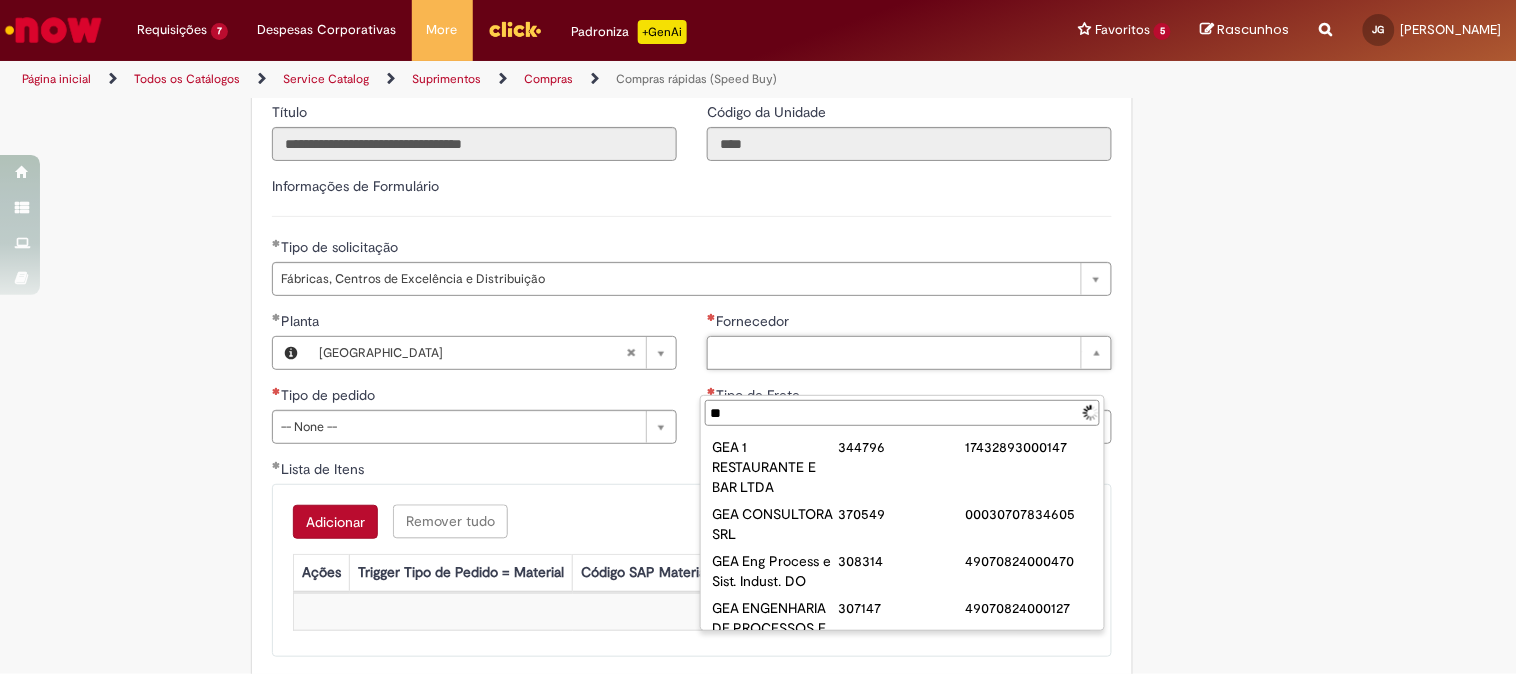 type on "*" 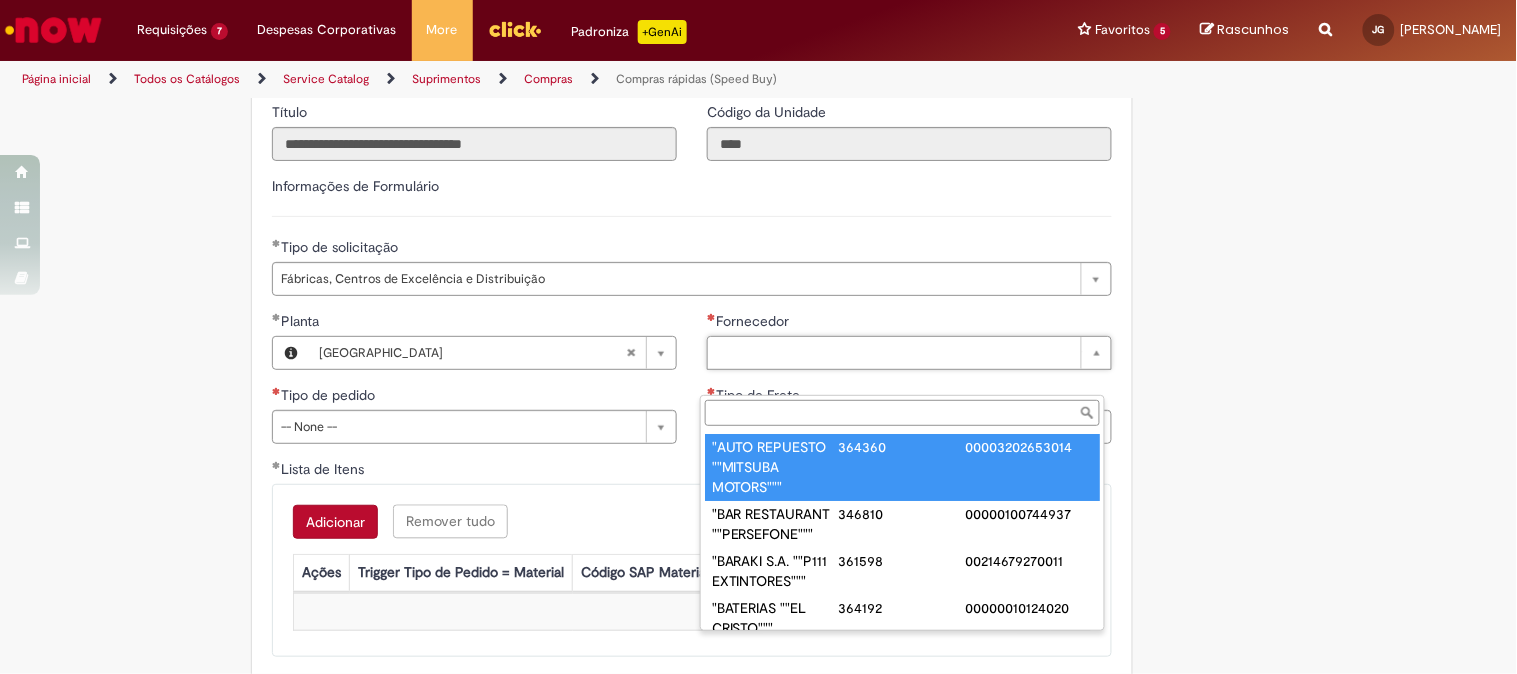 paste on "**********" 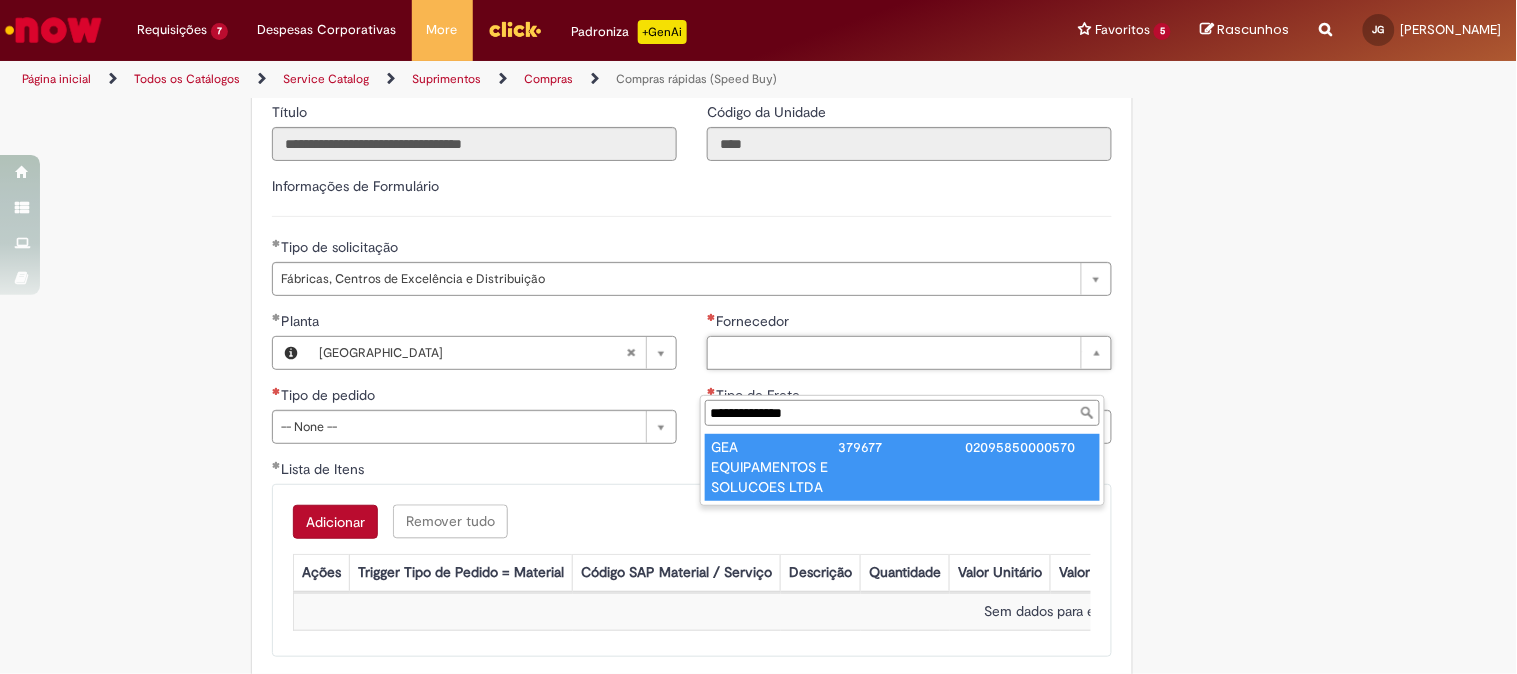type on "**********" 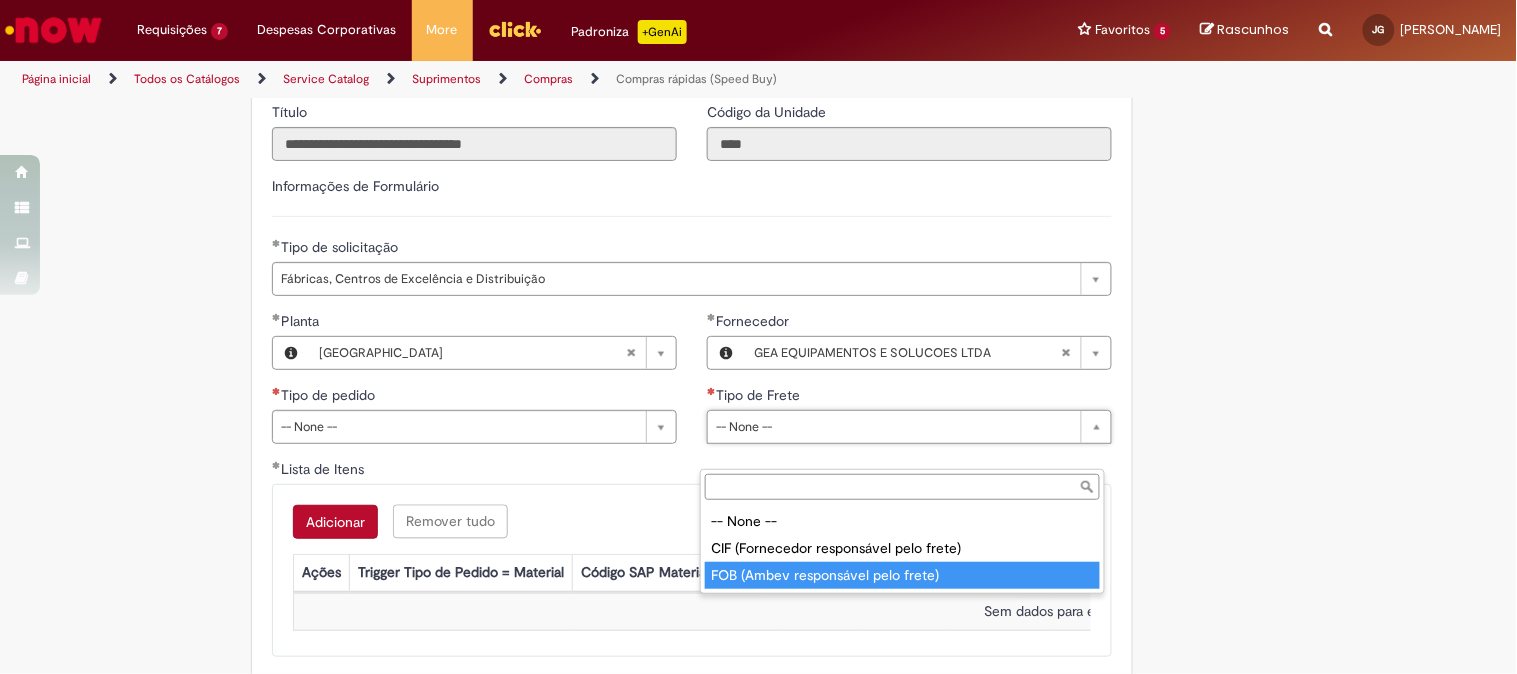 type on "**********" 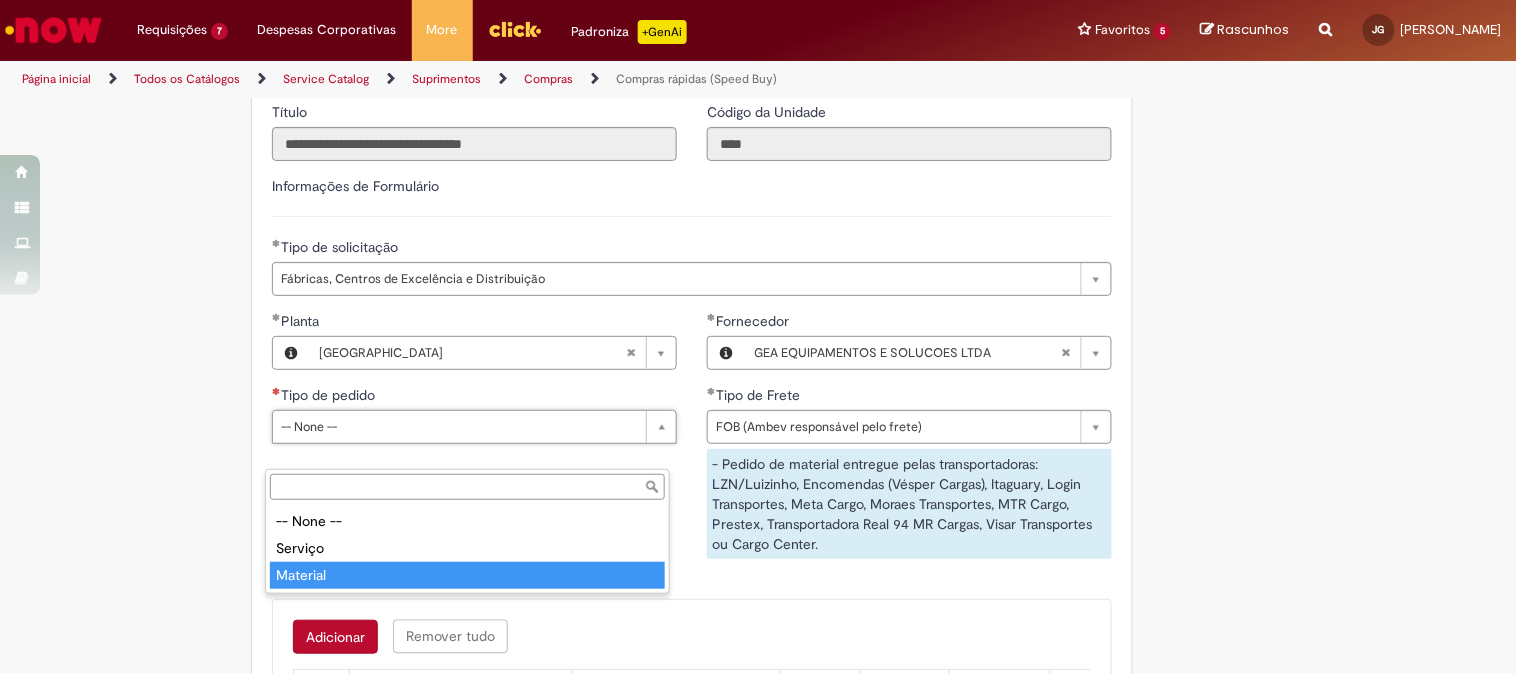 type on "********" 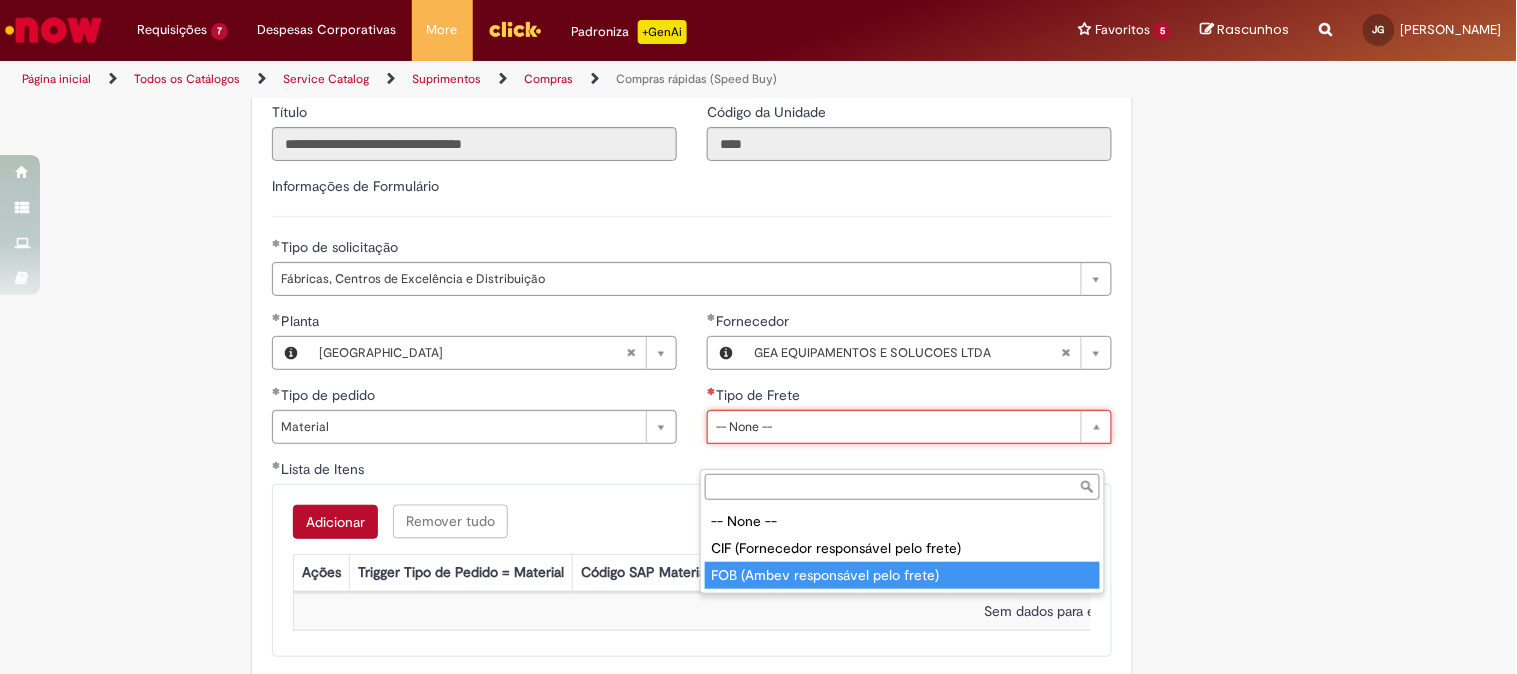 type on "**********" 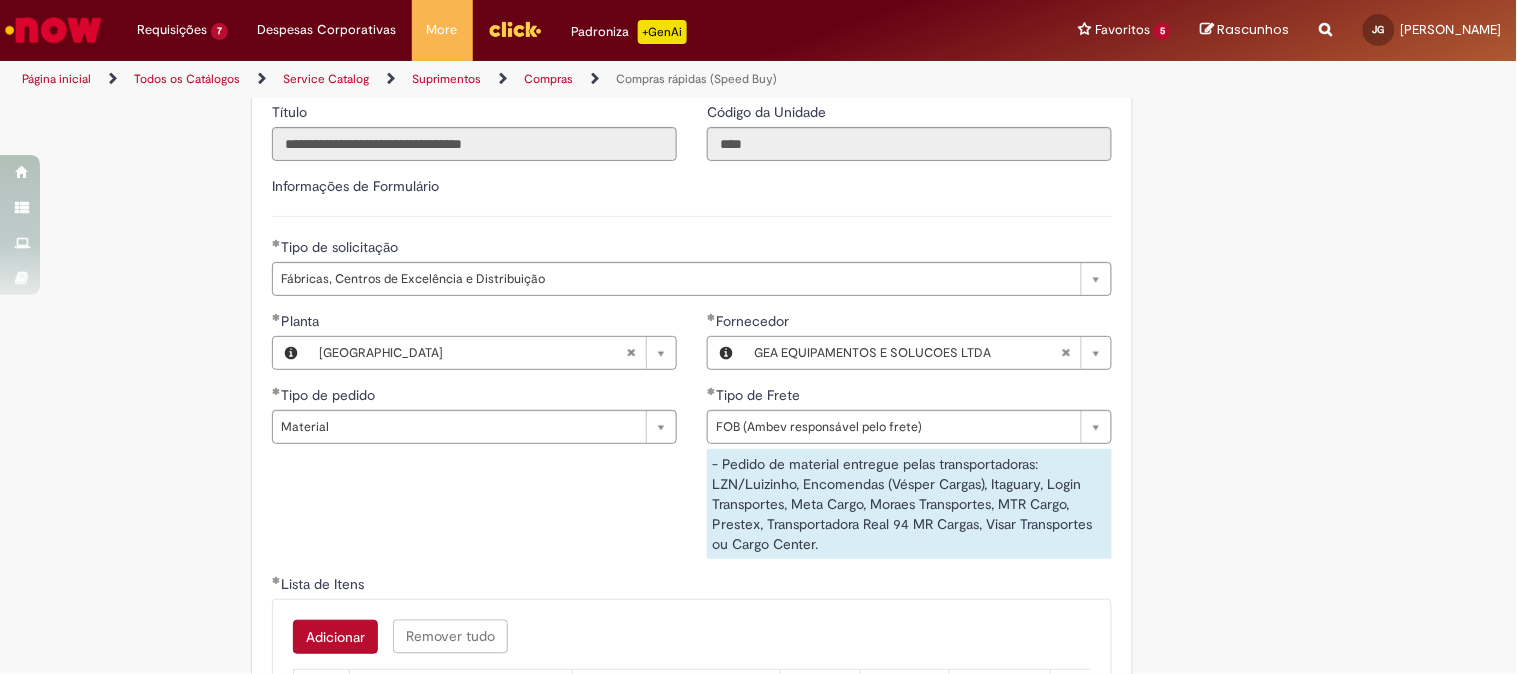 click on "**********" at bounding box center (692, 442) 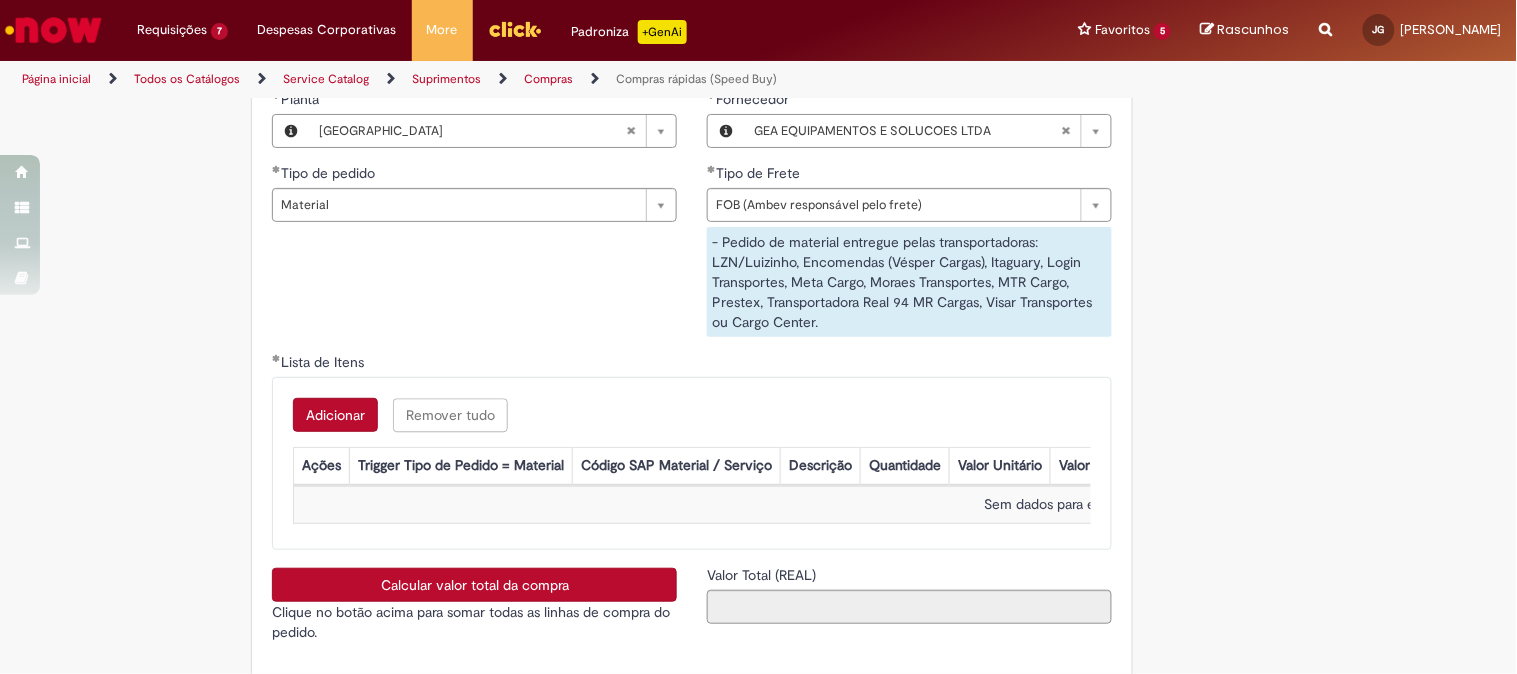 click on "Adicionar" at bounding box center [335, 415] 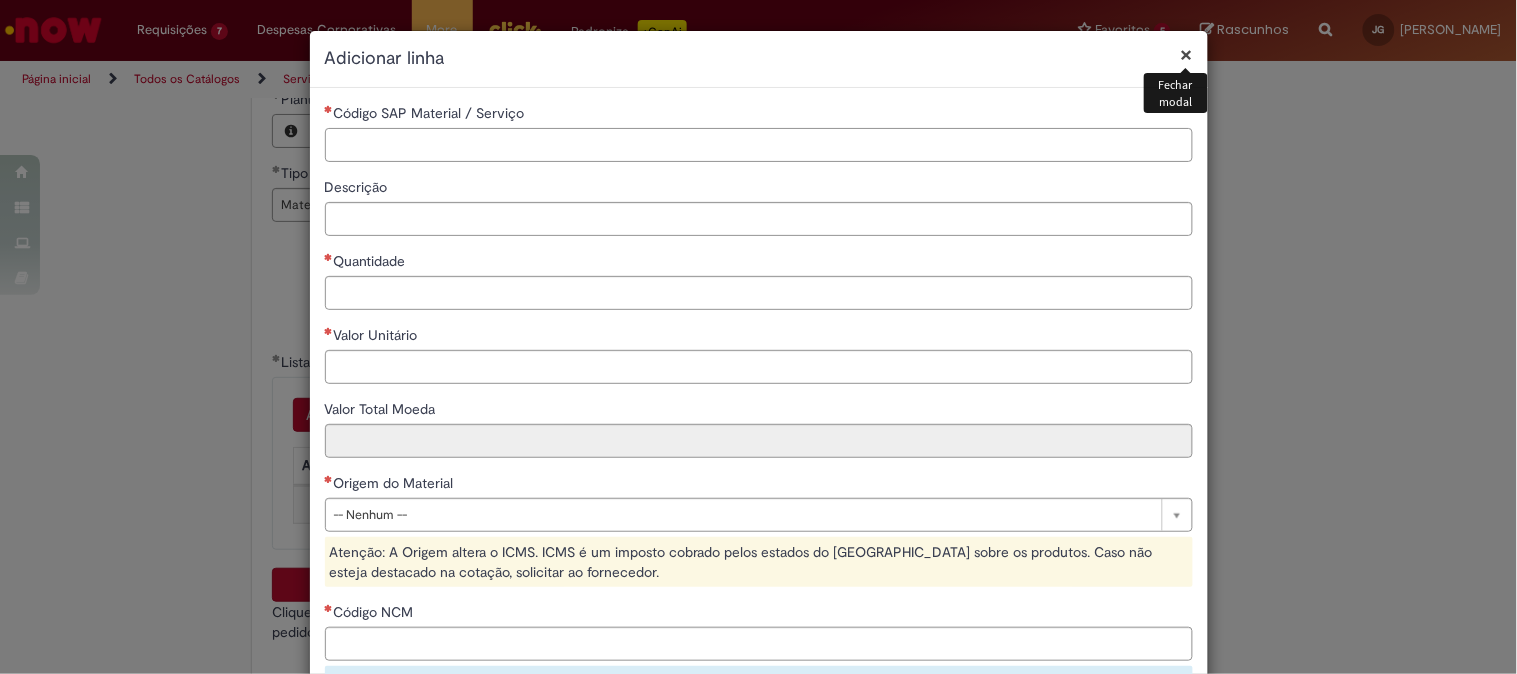 click on "Código SAP Material / Serviço" at bounding box center (759, 145) 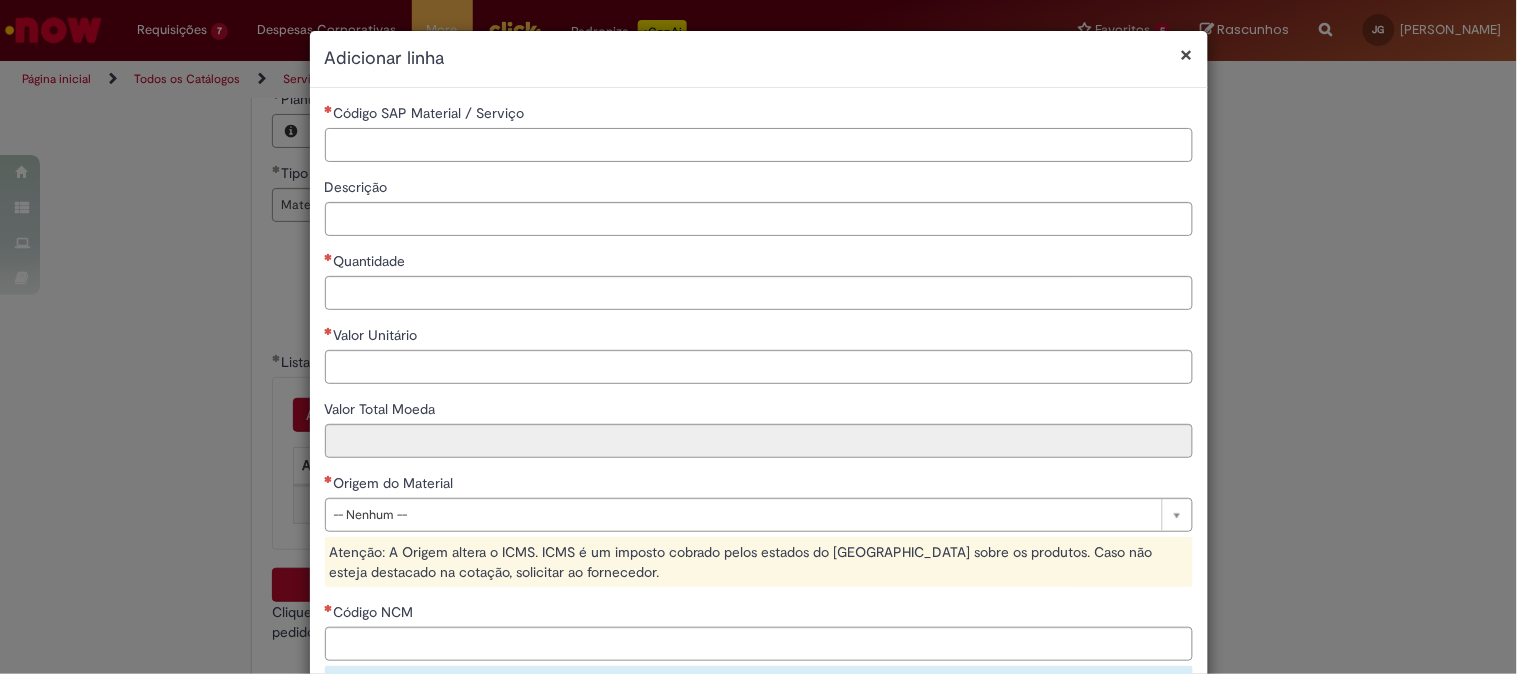 paste on "********" 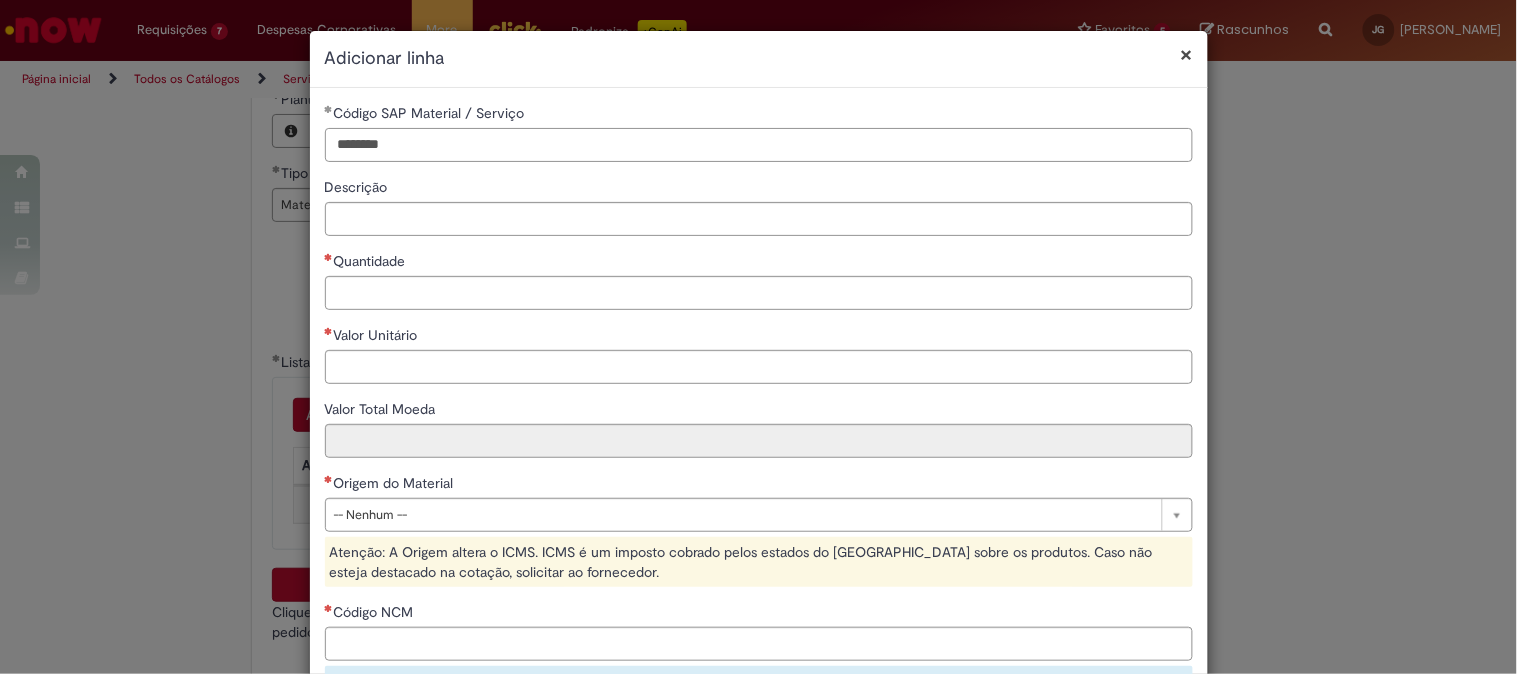 type on "********" 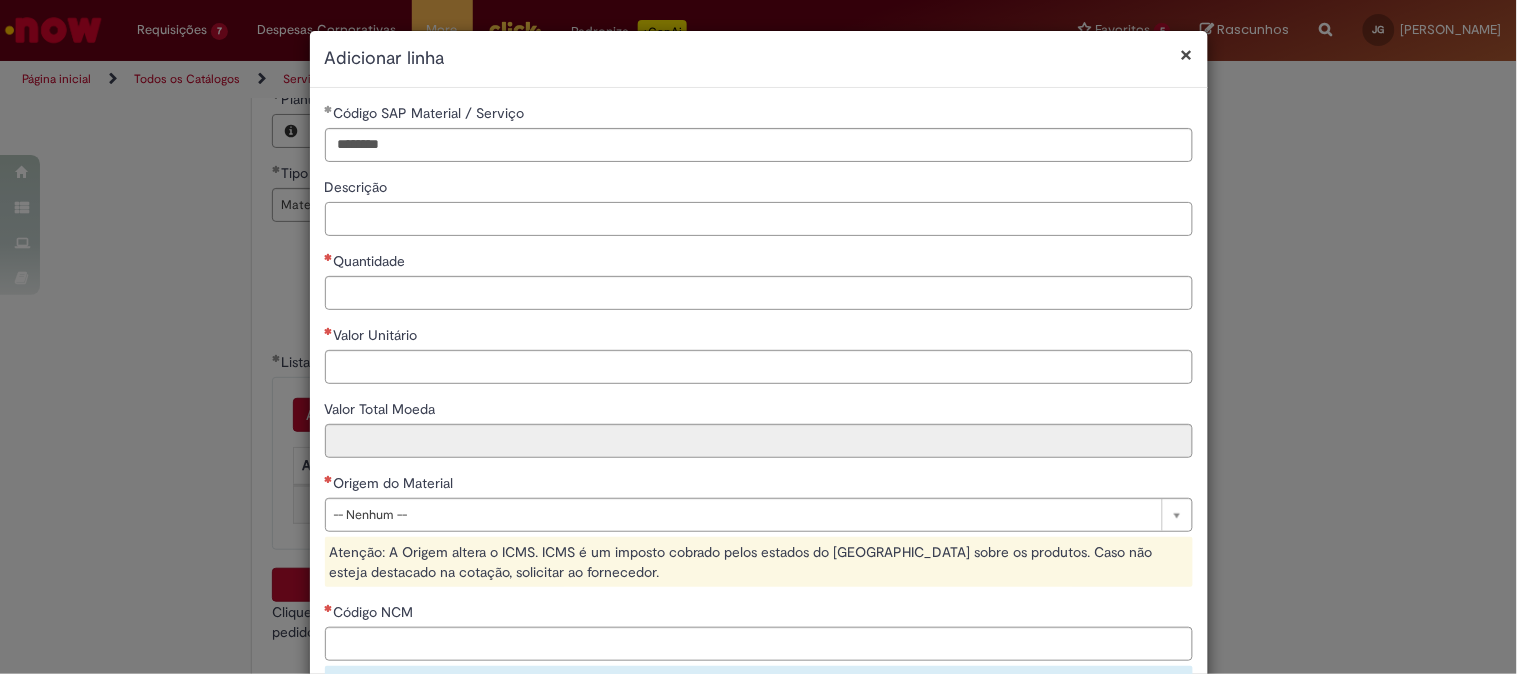 click on "Descrição" at bounding box center (759, 219) 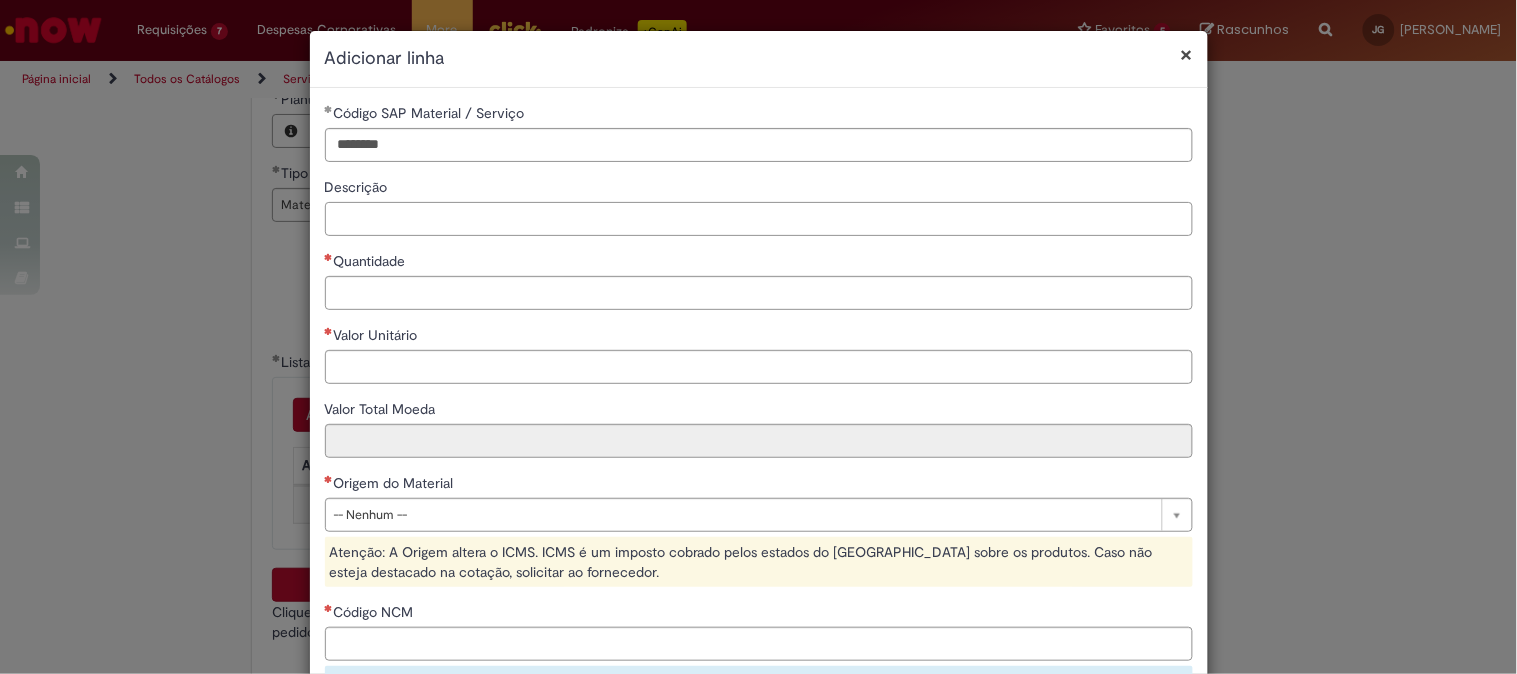 paste on "**********" 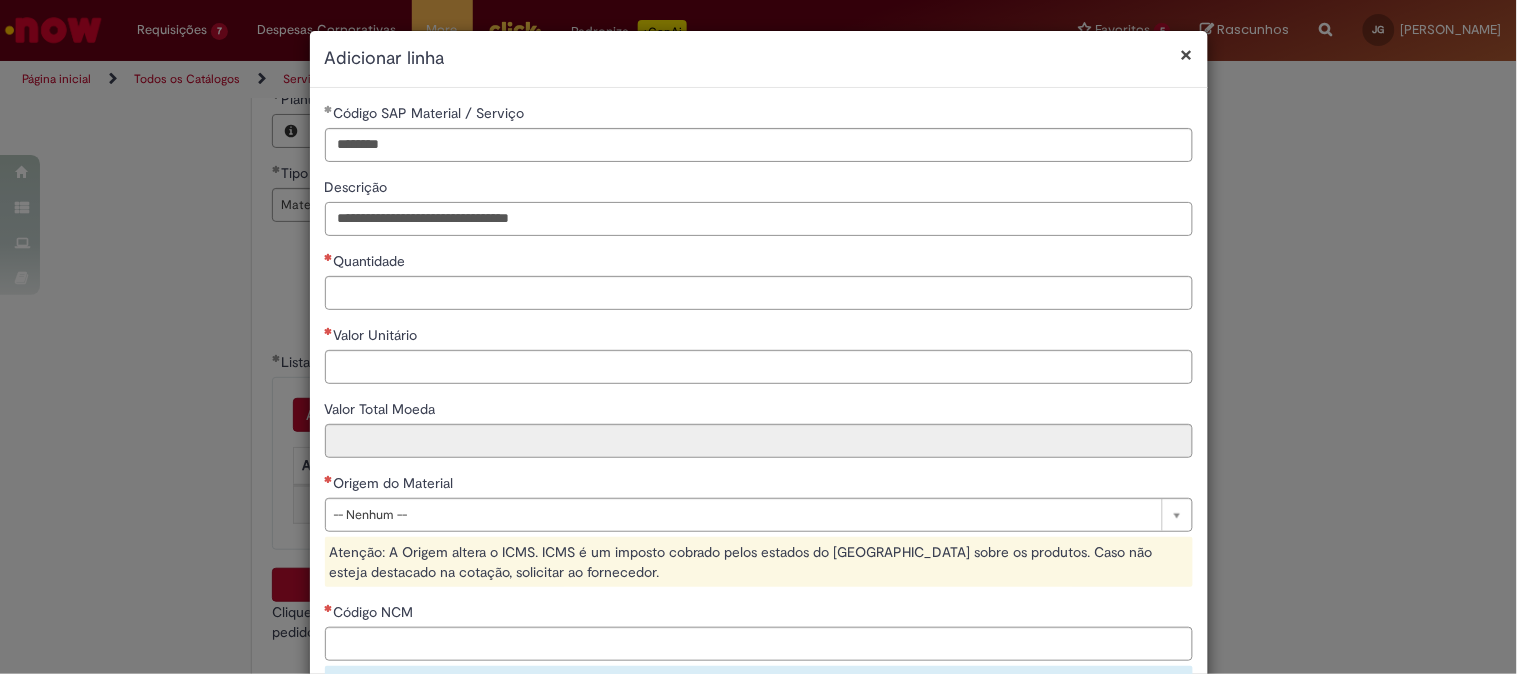 type on "**********" 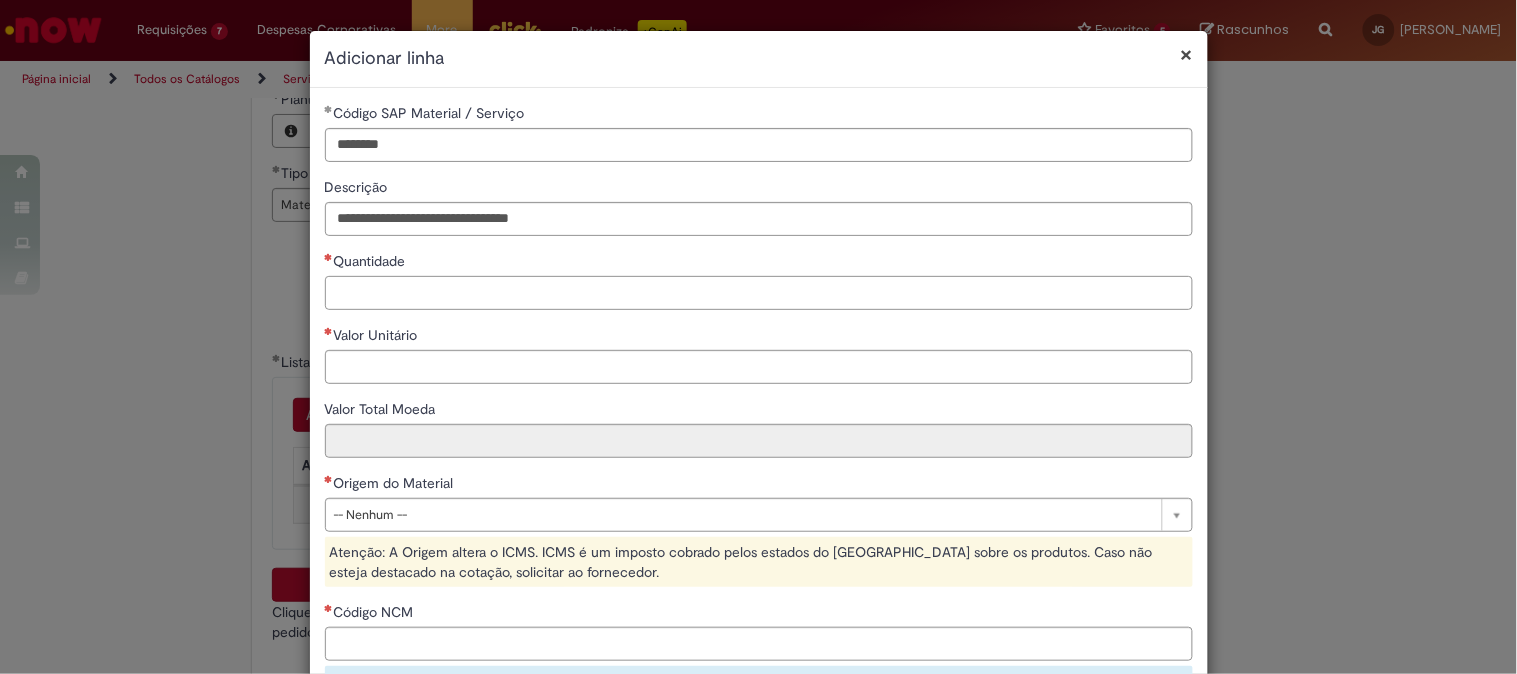 click on "Quantidade" at bounding box center [759, 293] 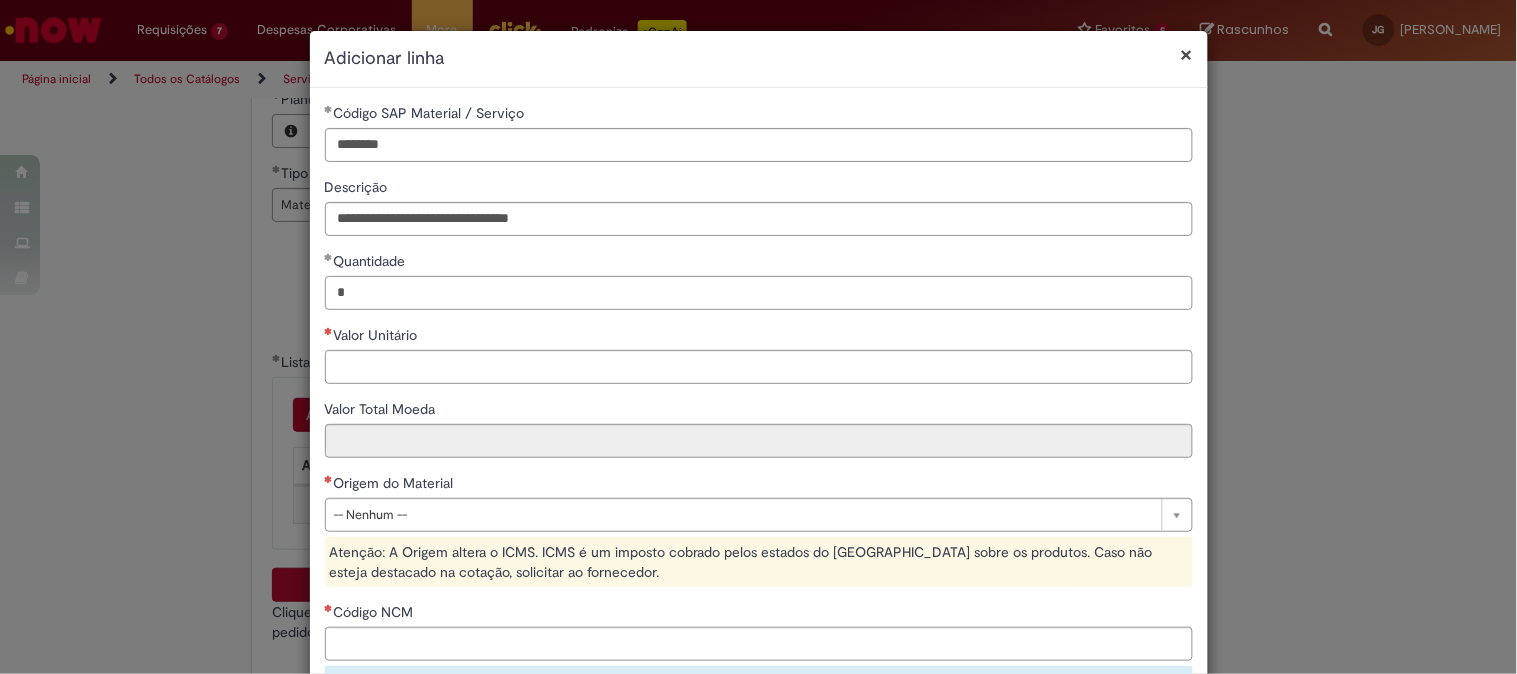 type on "*" 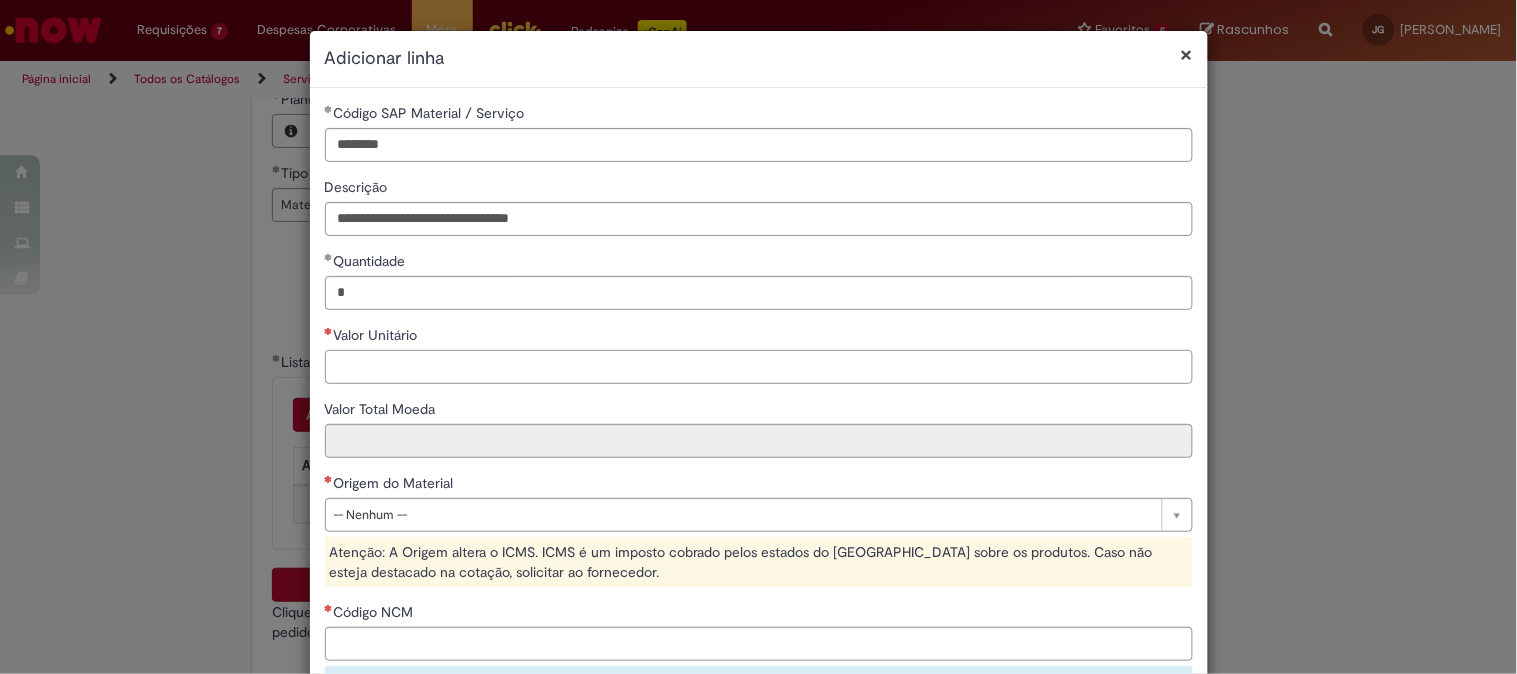 click on "Valor Unitário" at bounding box center [759, 367] 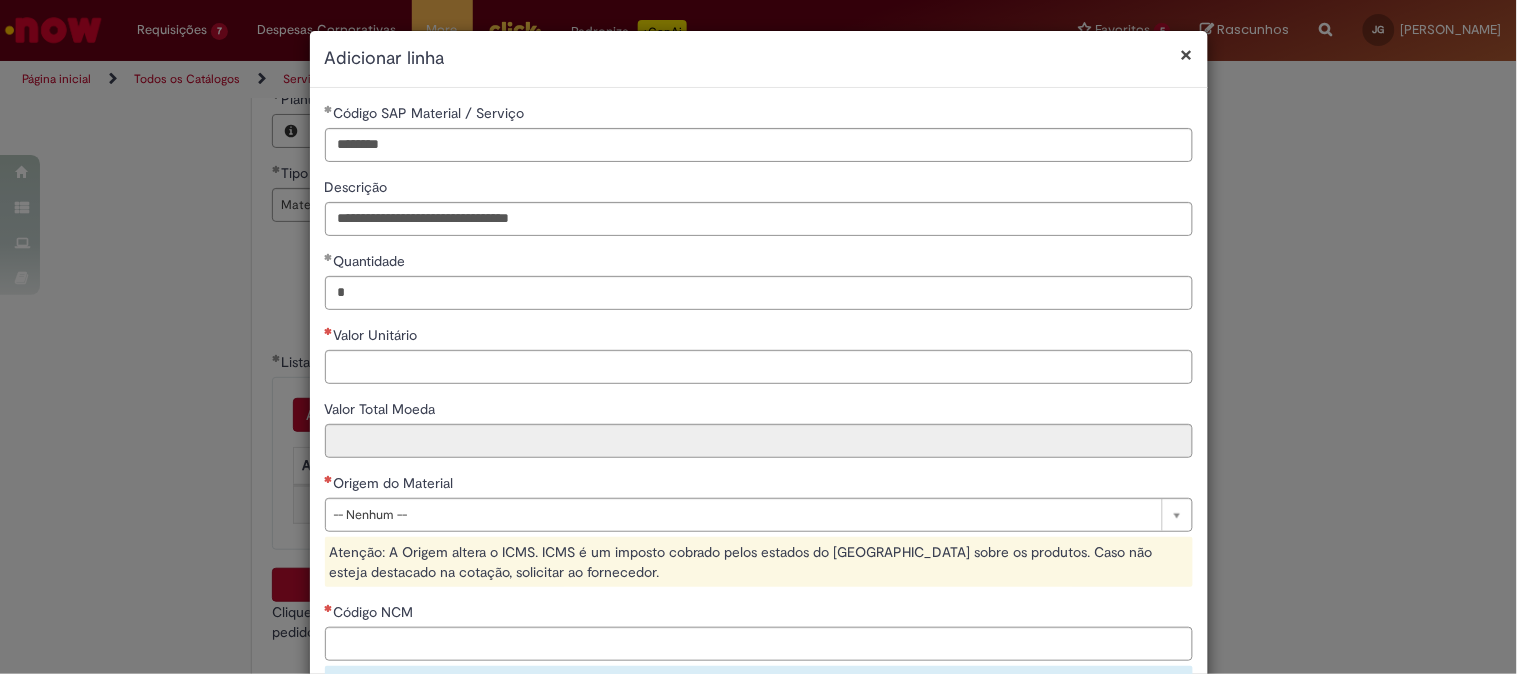 click on "×" at bounding box center (1187, 54) 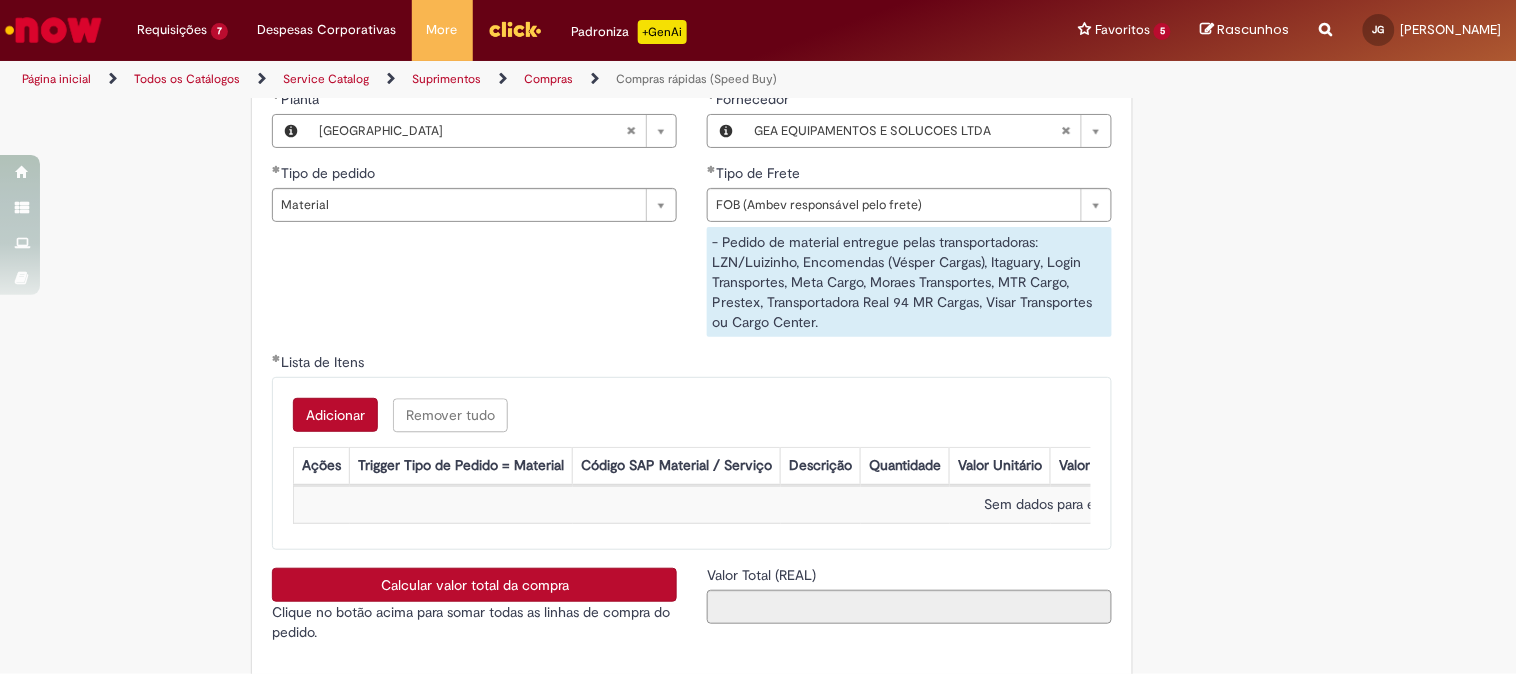 click at bounding box center [53, 30] 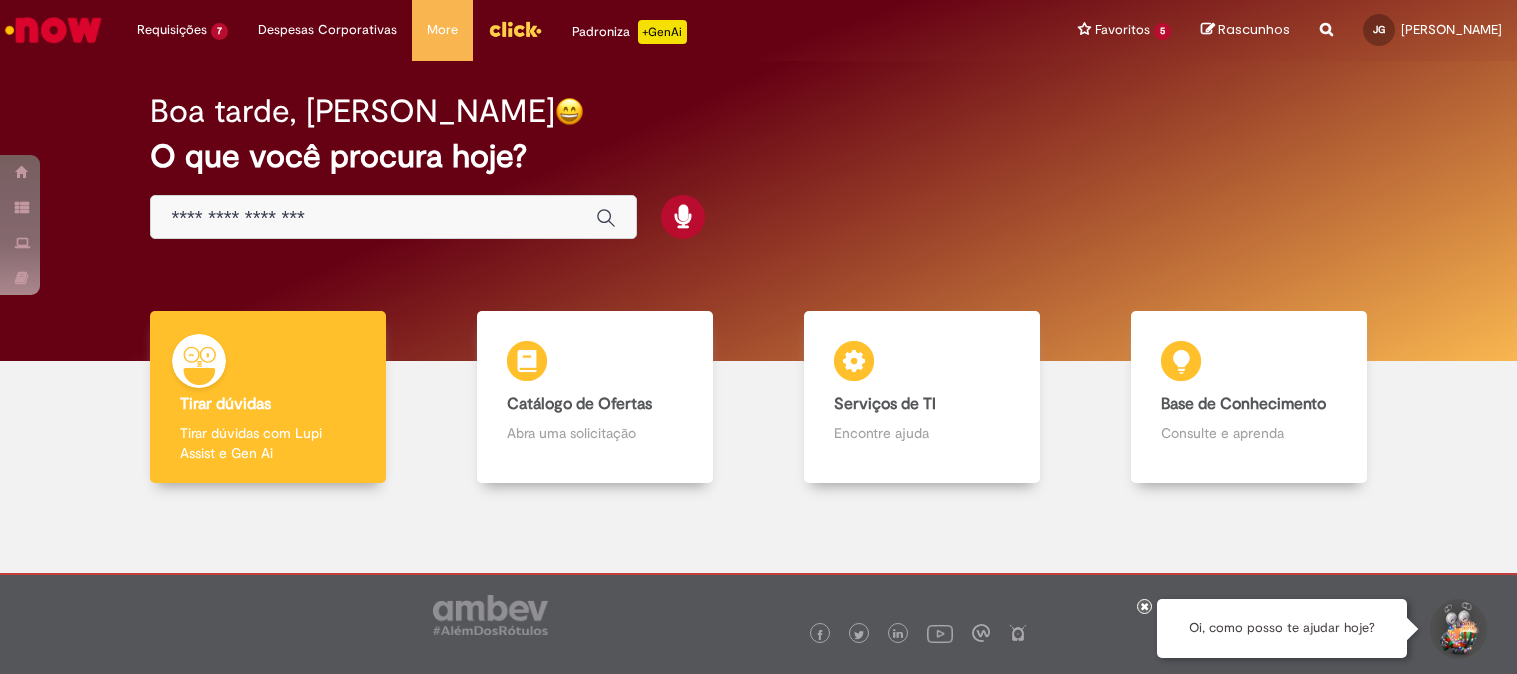 scroll, scrollTop: 0, scrollLeft: 0, axis: both 